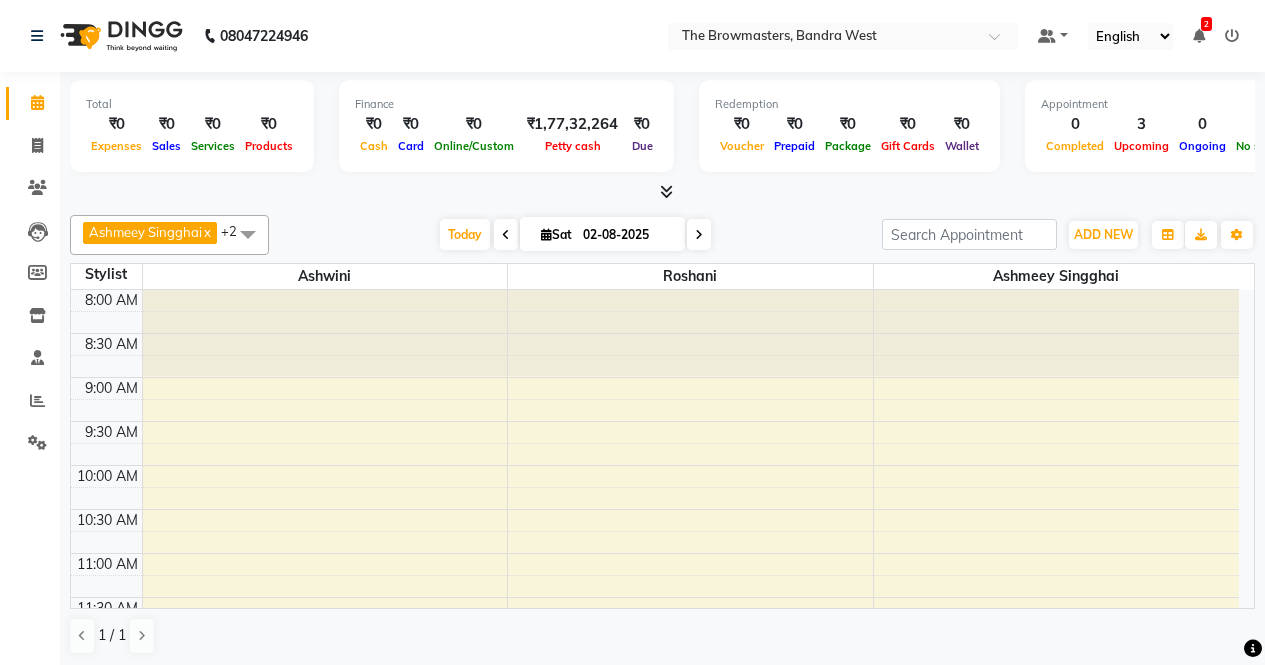 scroll, scrollTop: 0, scrollLeft: 0, axis: both 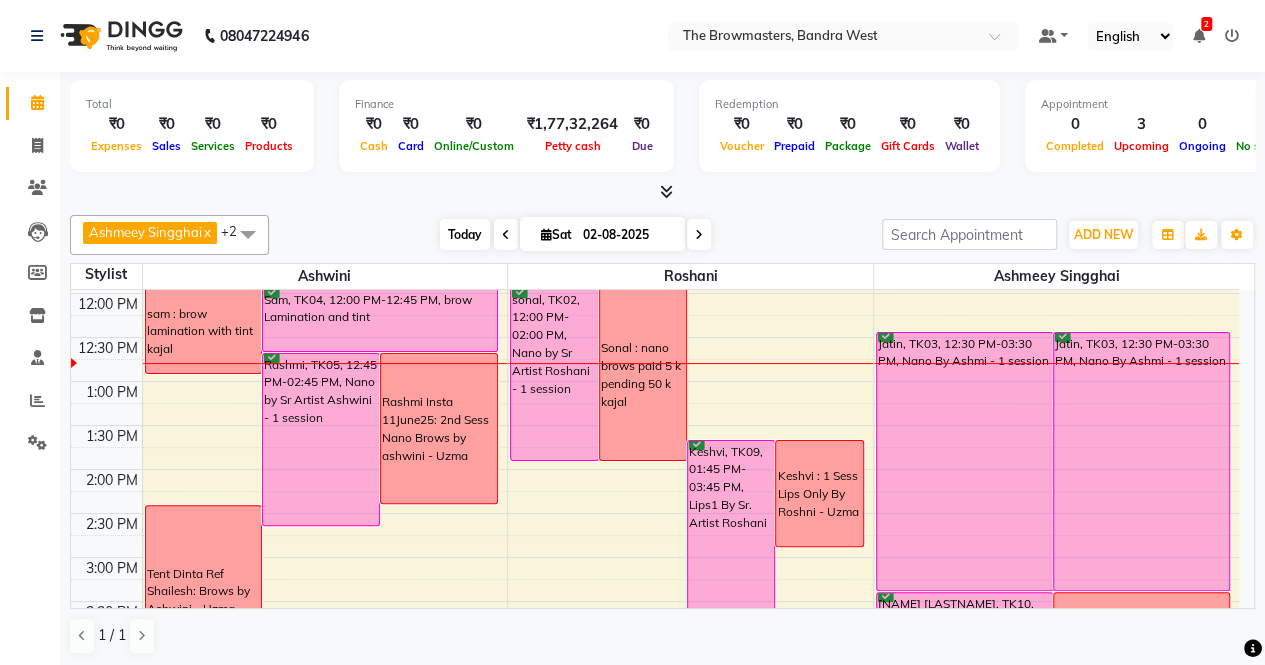 click on "Today" at bounding box center (465, 234) 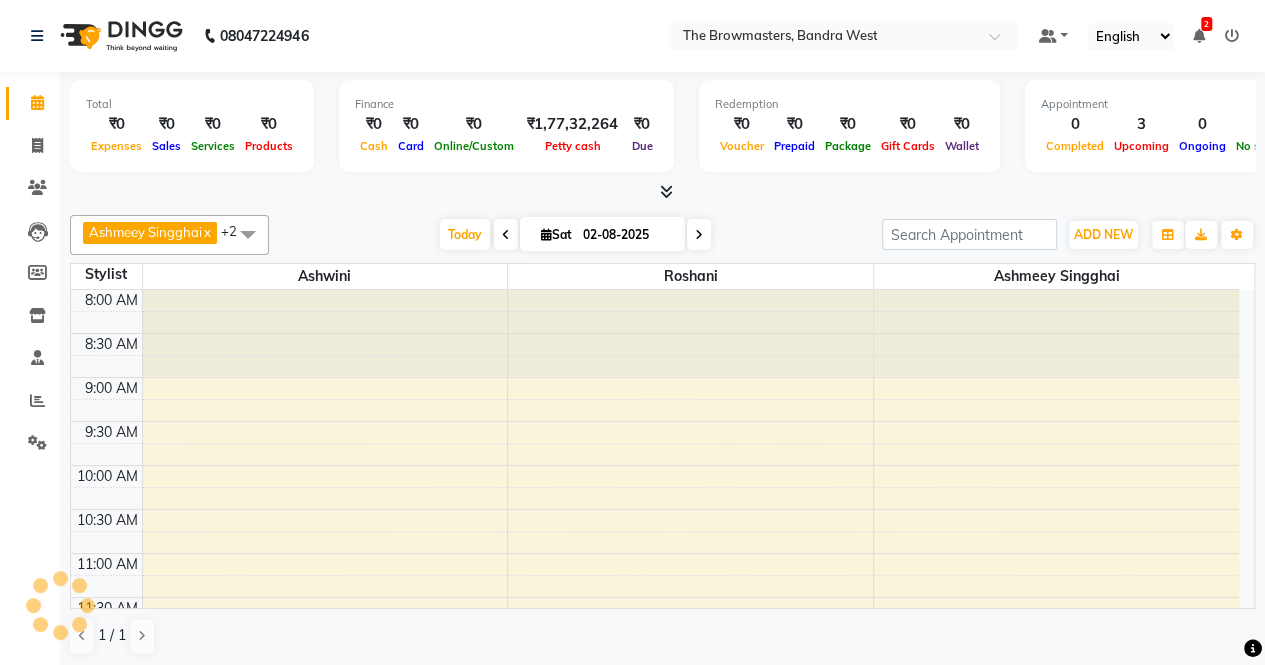scroll, scrollTop: 348, scrollLeft: 0, axis: vertical 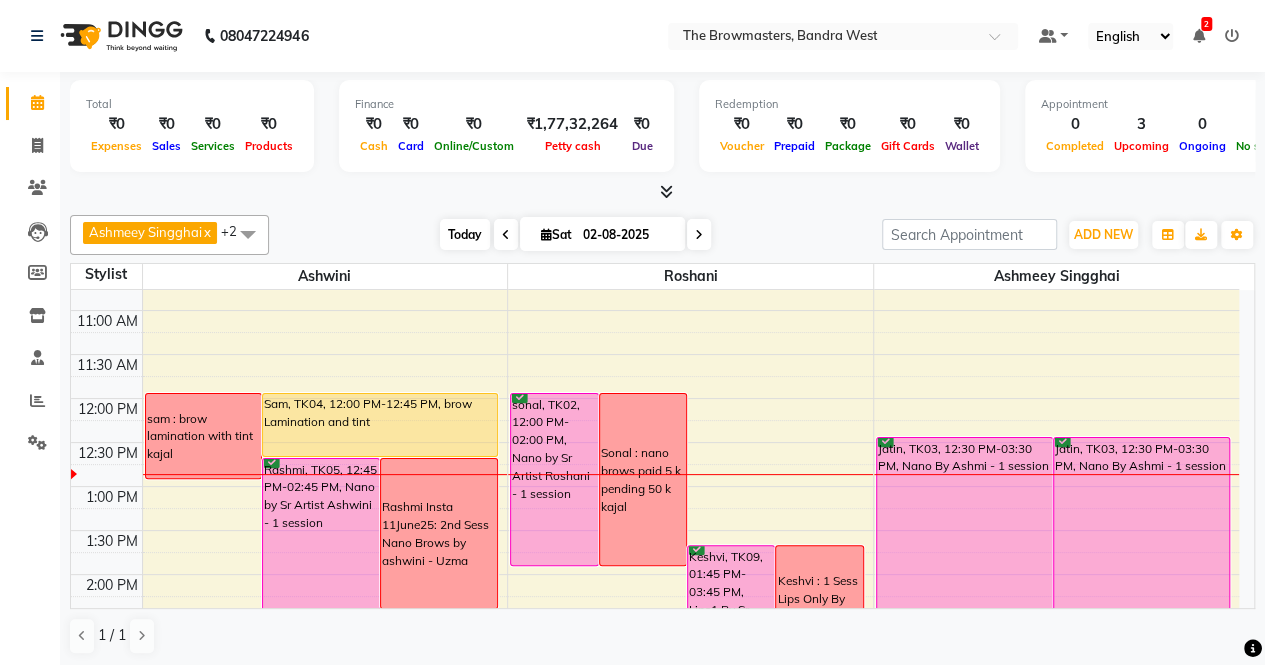 click on "Today" at bounding box center [465, 234] 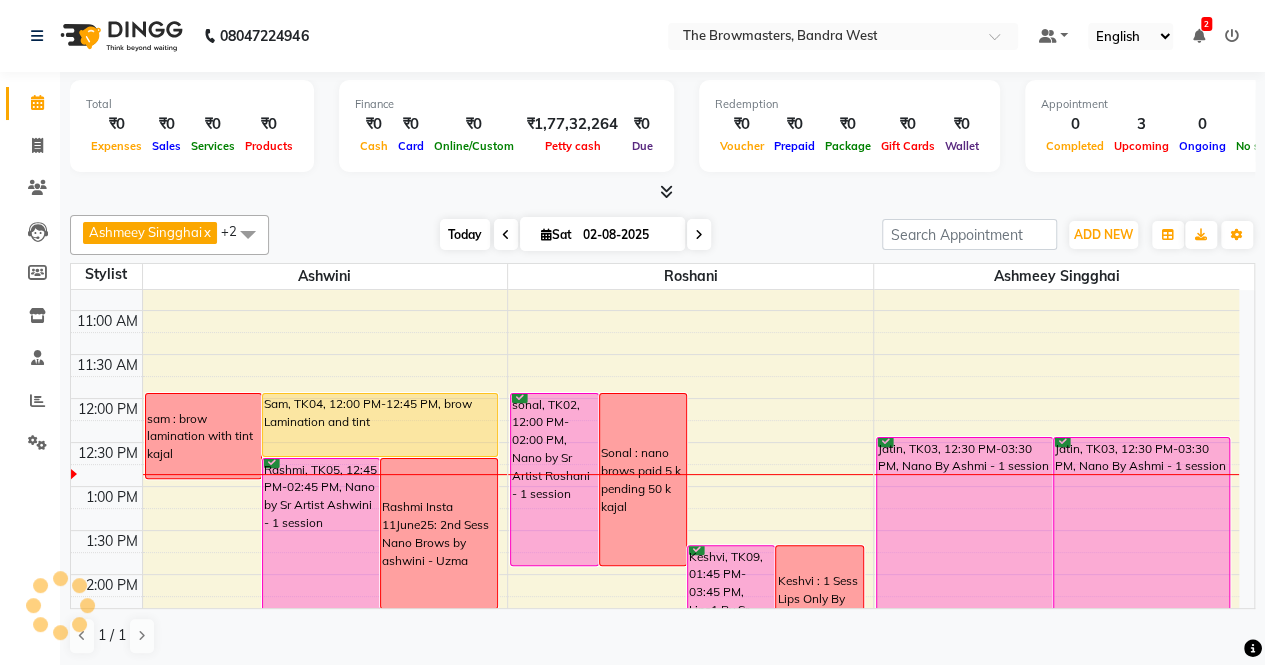 scroll, scrollTop: 435, scrollLeft: 0, axis: vertical 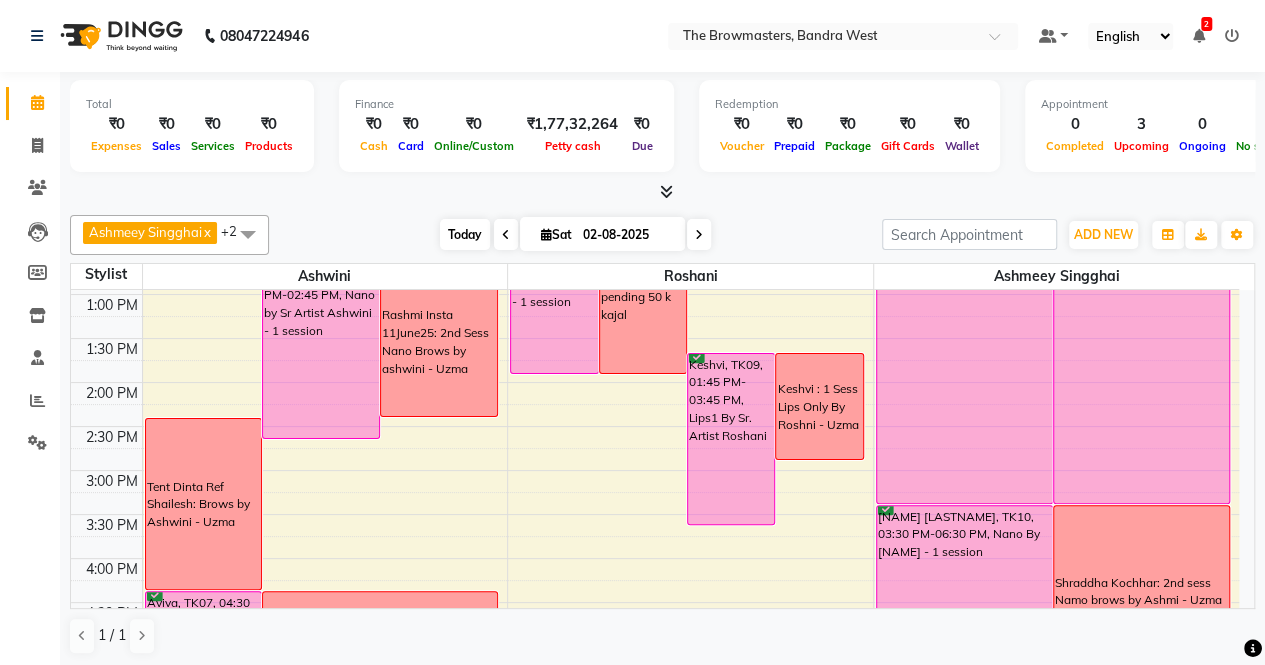 click on "Today" at bounding box center (465, 234) 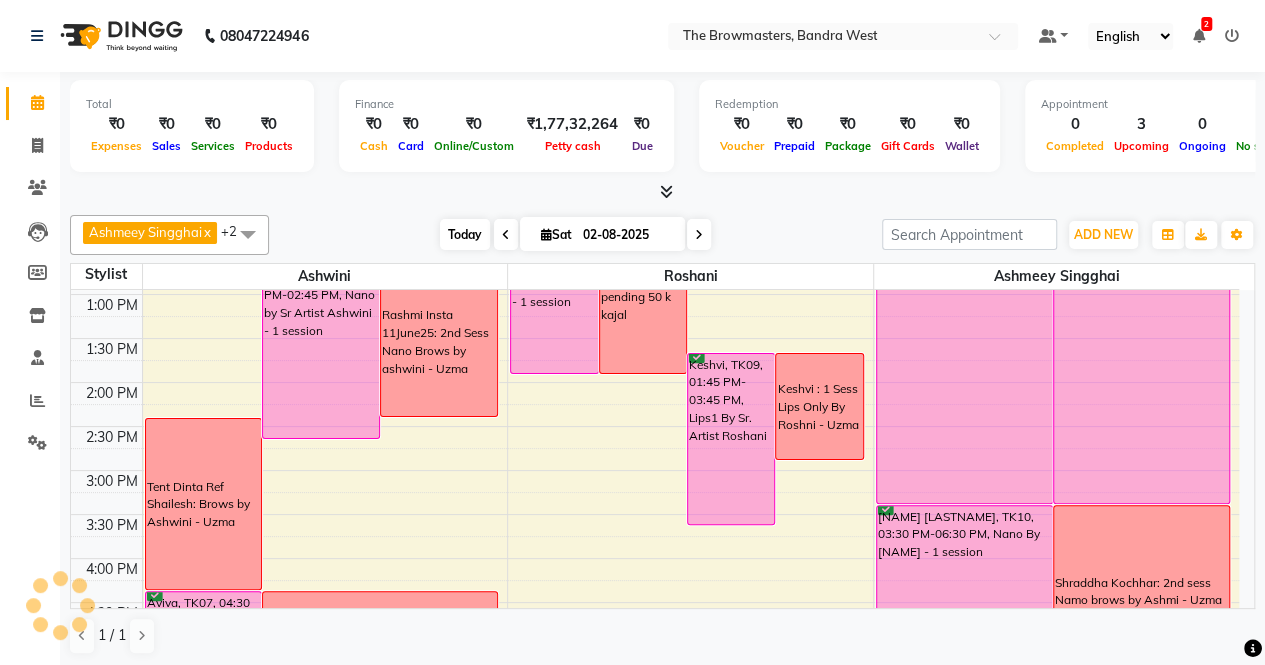 scroll, scrollTop: 435, scrollLeft: 0, axis: vertical 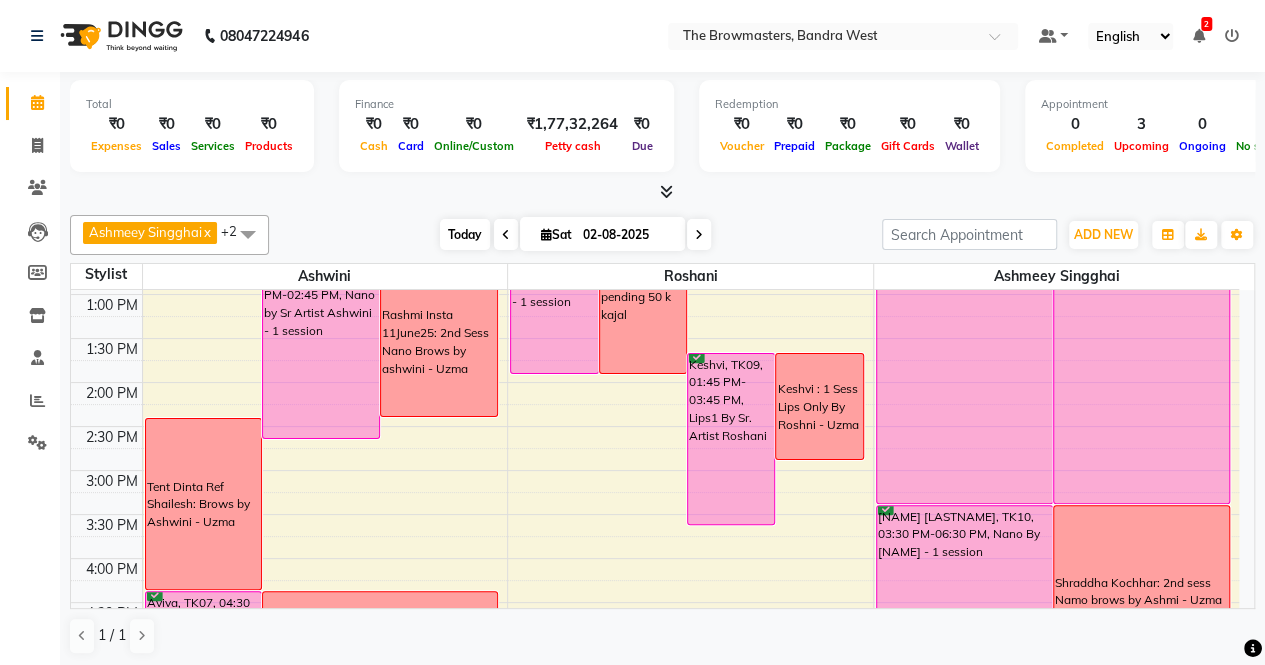 click on "Today" at bounding box center [465, 234] 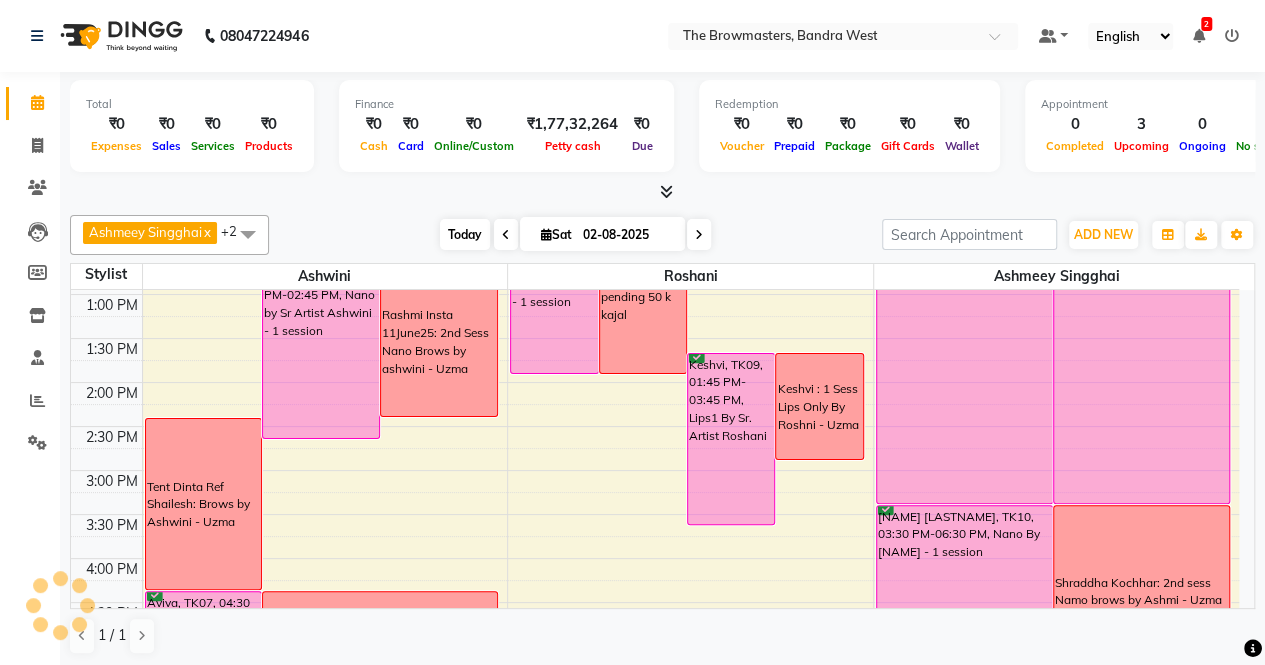 scroll, scrollTop: 435, scrollLeft: 0, axis: vertical 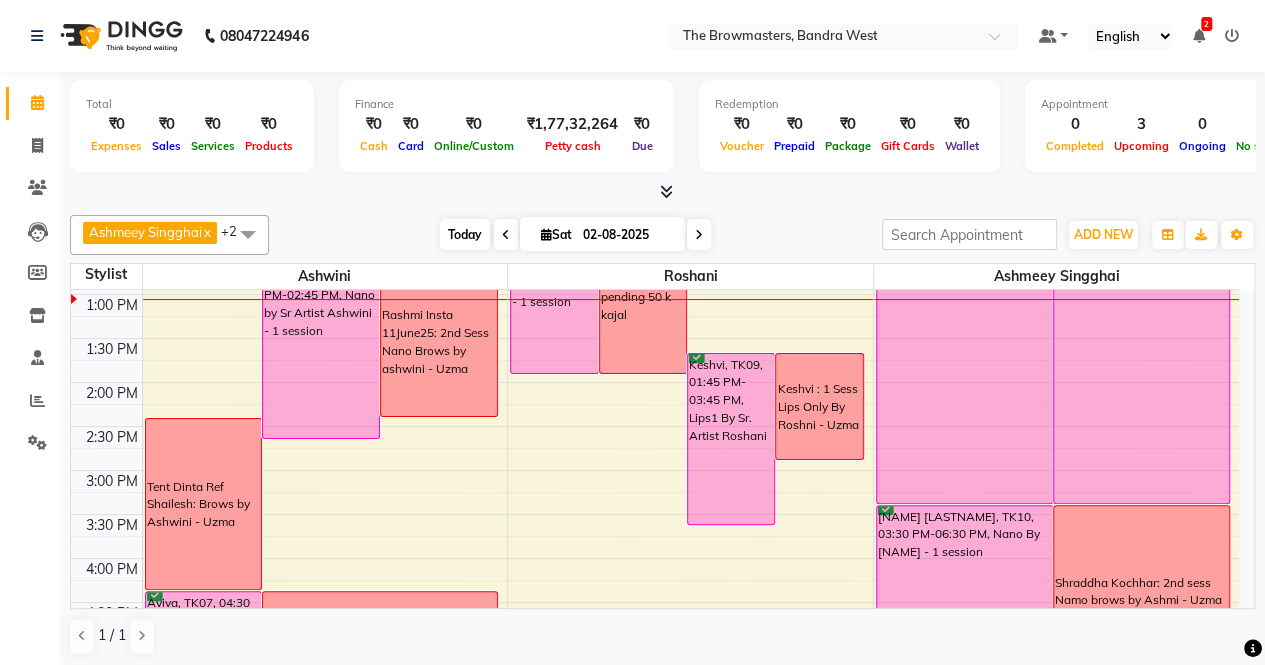 click on "Today" at bounding box center (465, 234) 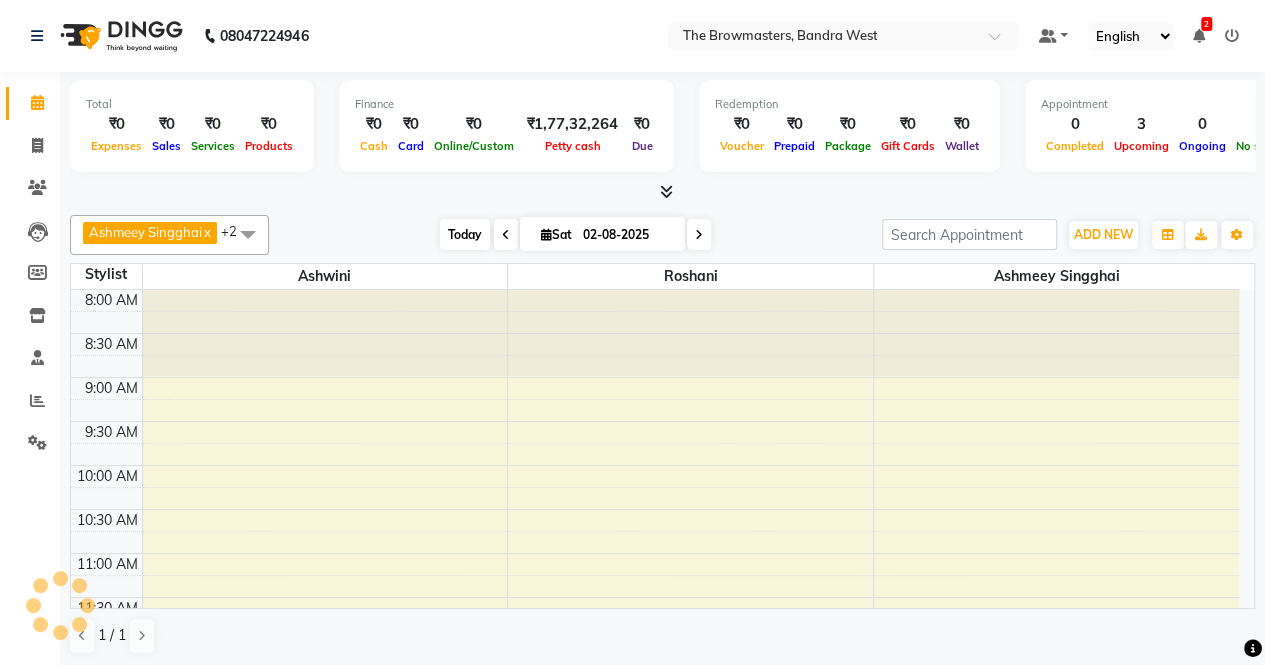 scroll, scrollTop: 435, scrollLeft: 0, axis: vertical 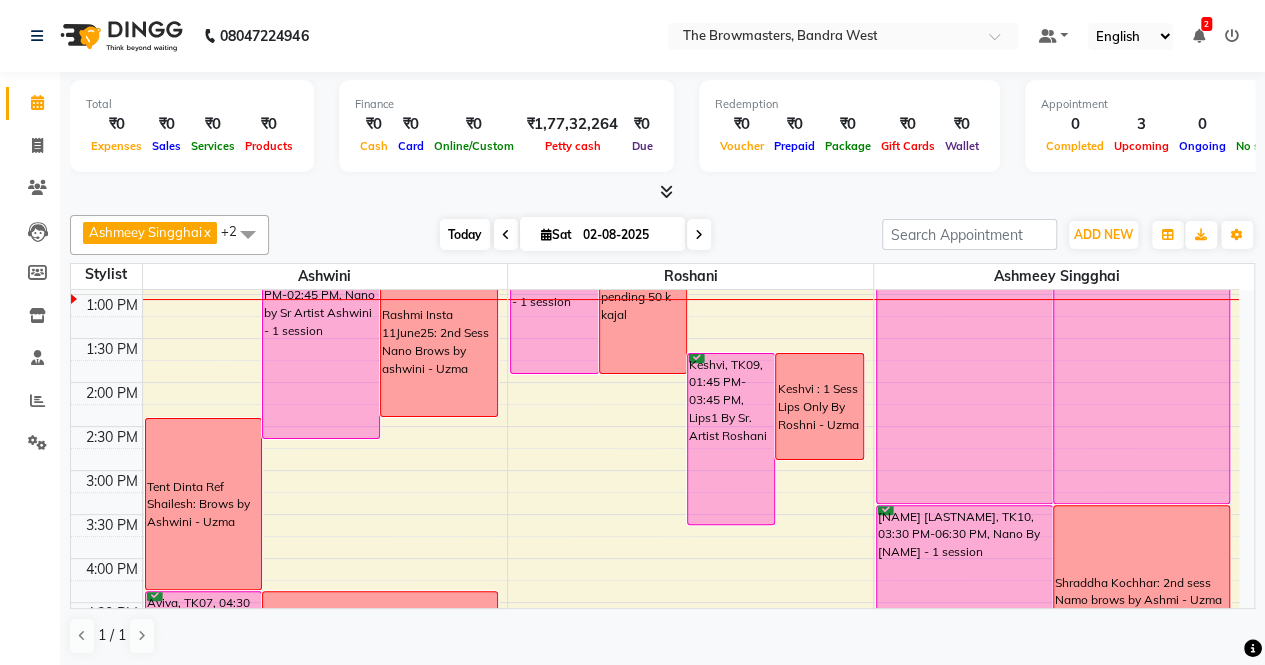 click on "Today" at bounding box center (465, 234) 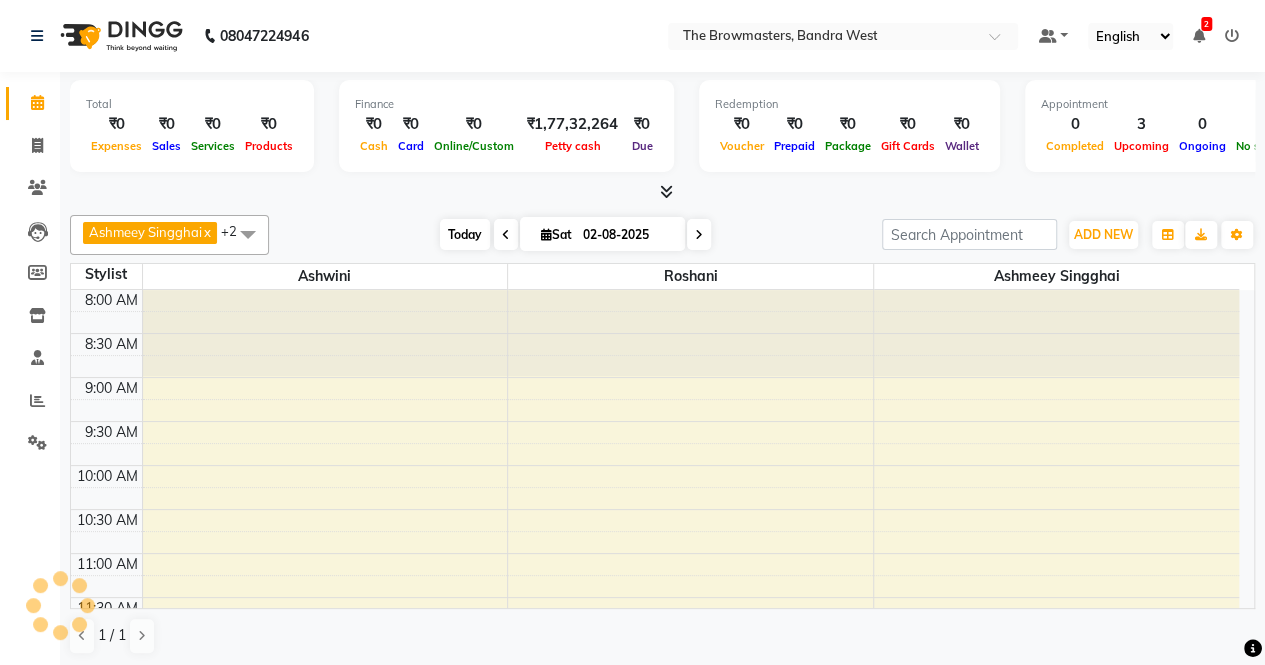 scroll, scrollTop: 435, scrollLeft: 0, axis: vertical 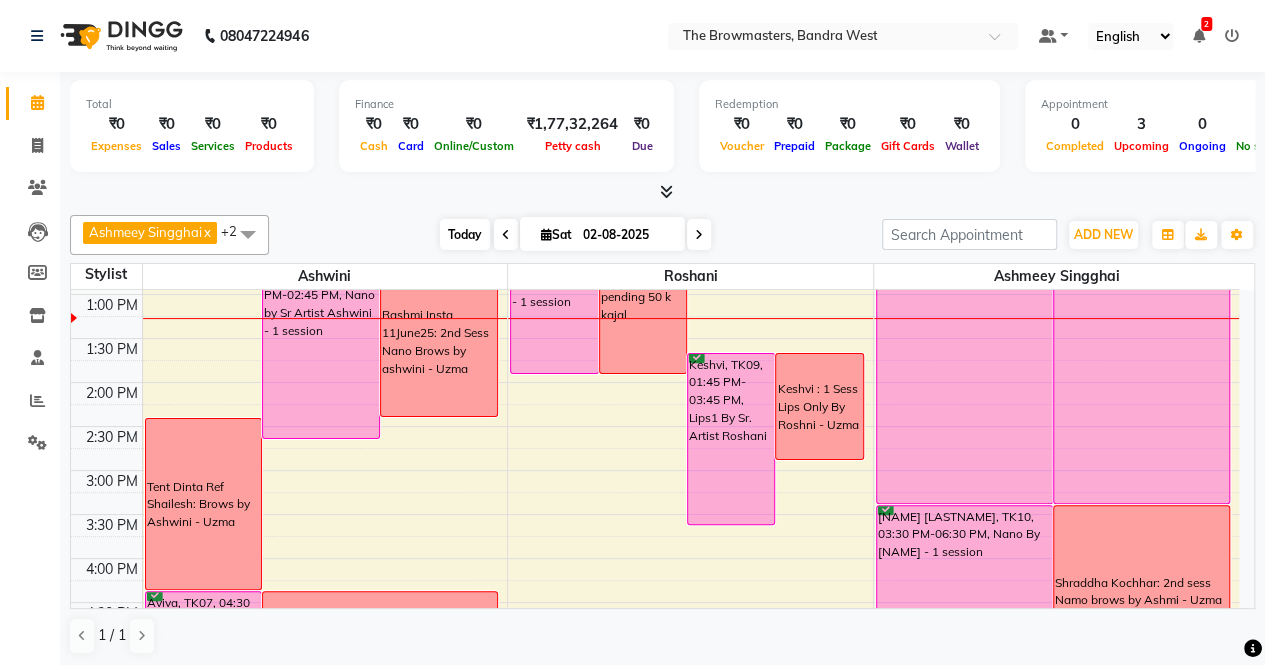 click on "Today" at bounding box center (465, 234) 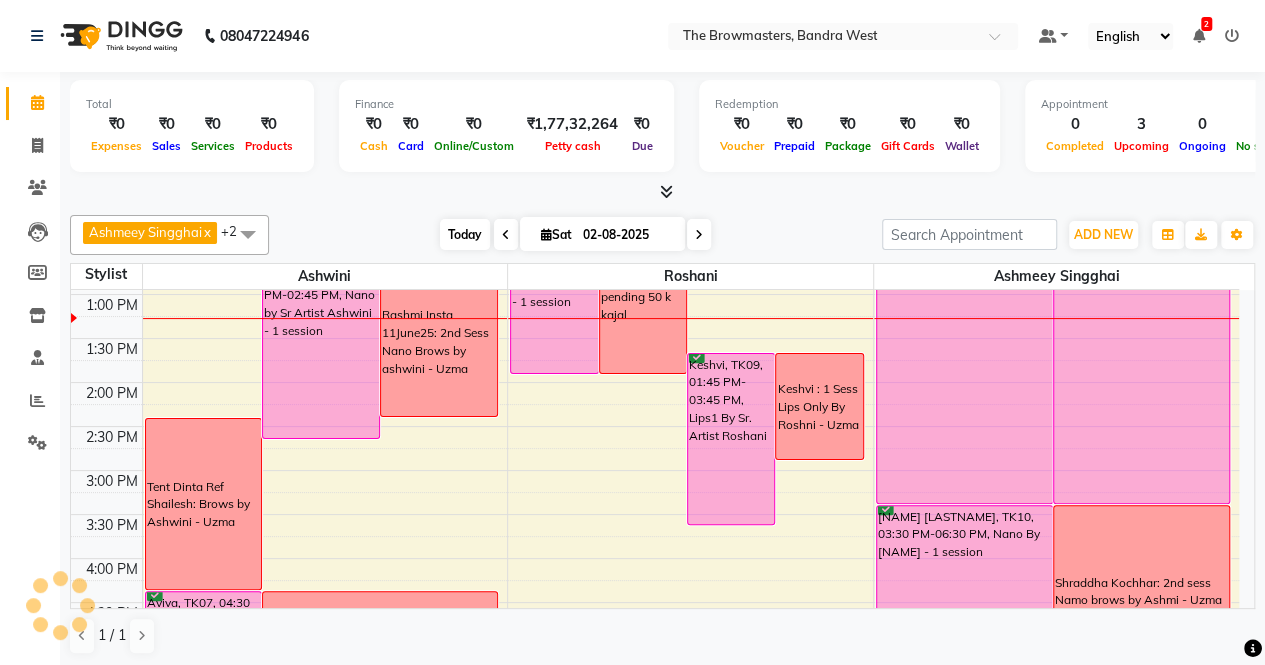 scroll, scrollTop: 435, scrollLeft: 0, axis: vertical 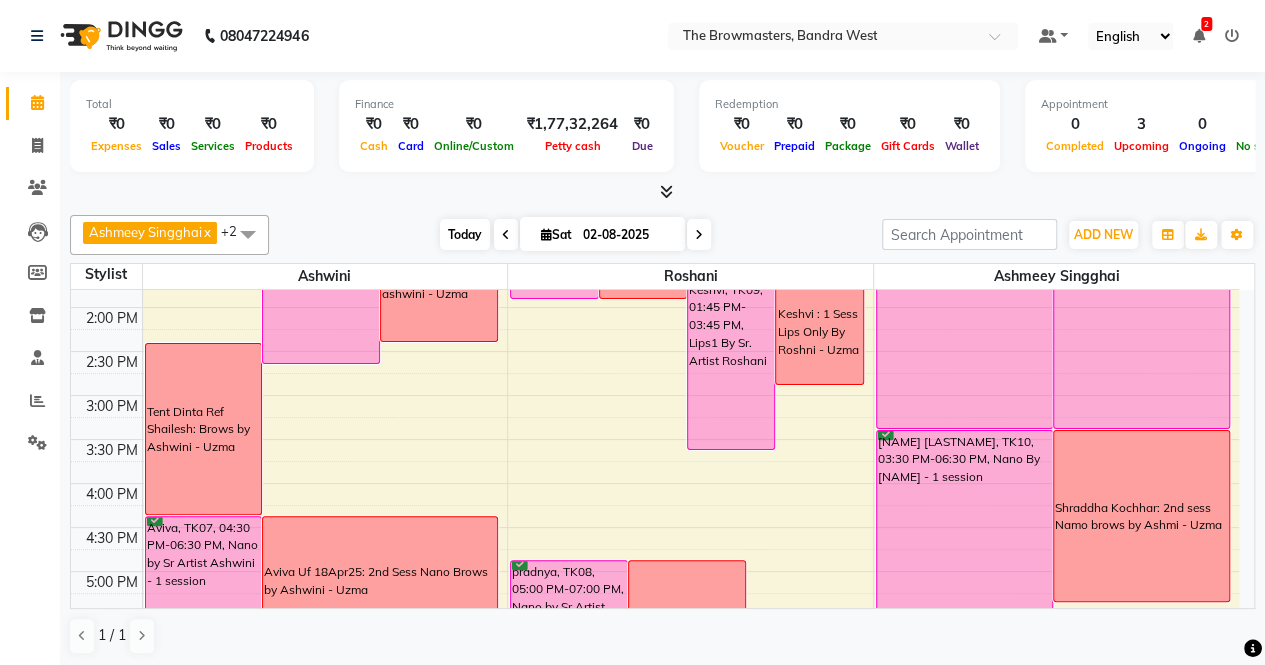 click on "Today" at bounding box center [465, 234] 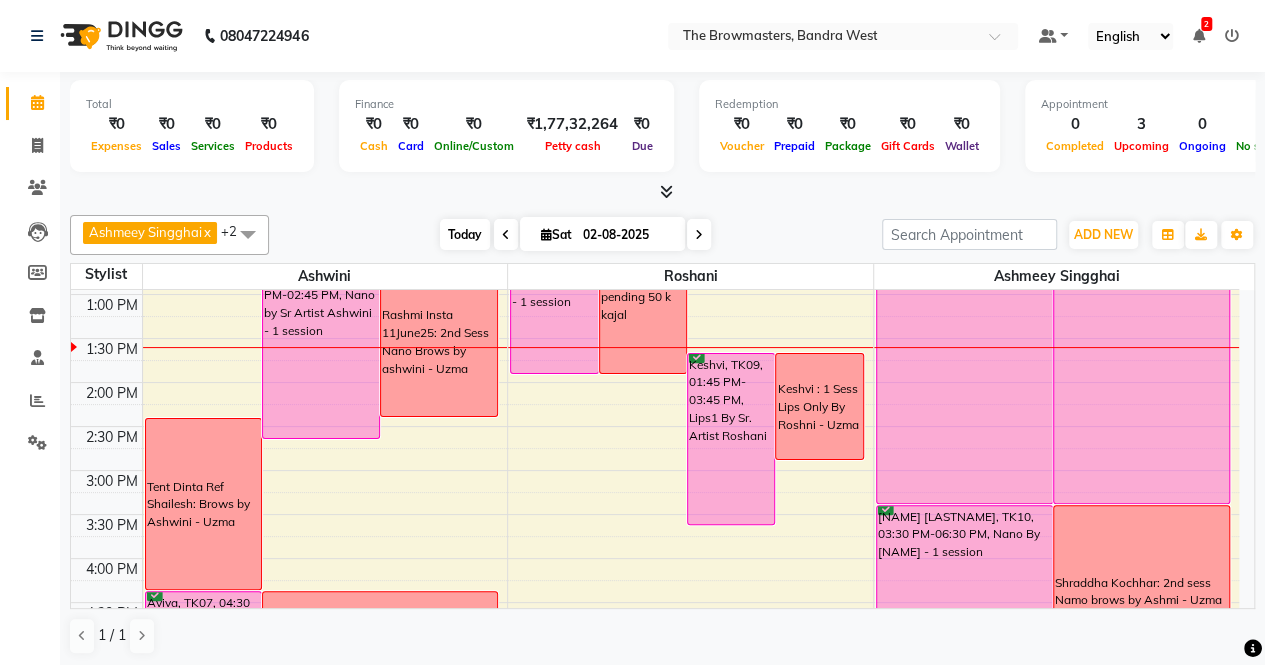 click on "Today" at bounding box center [465, 234] 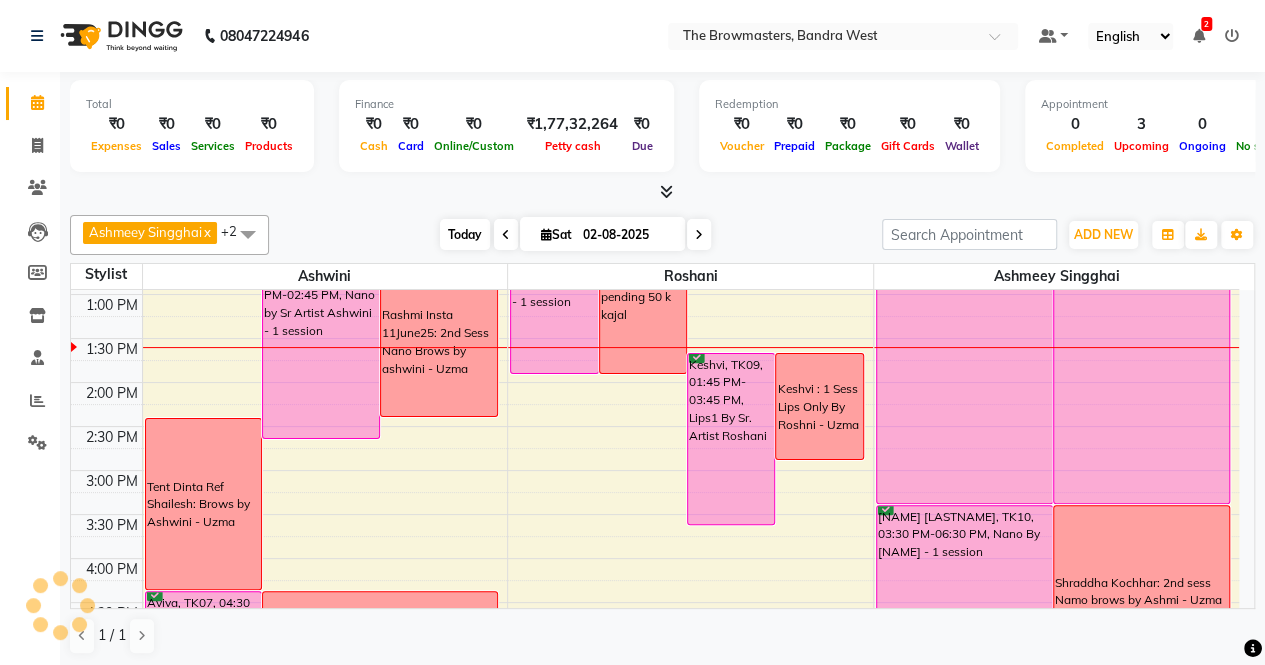 scroll, scrollTop: 435, scrollLeft: 0, axis: vertical 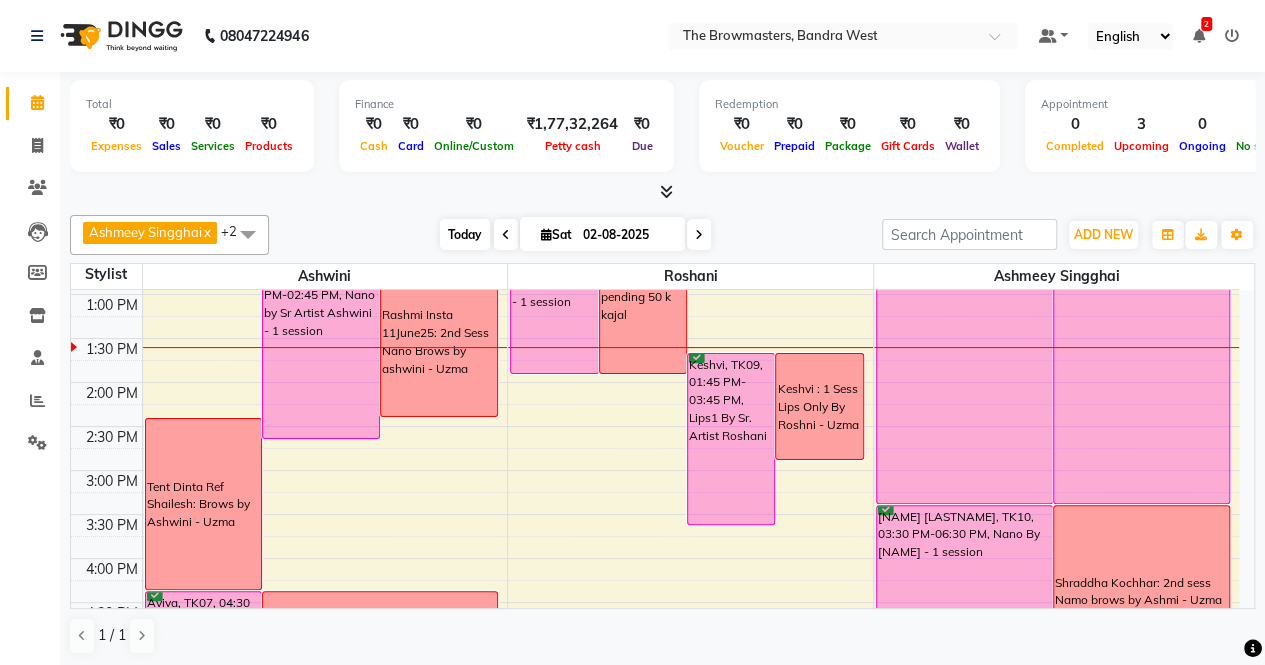 click on "Today" at bounding box center [465, 234] 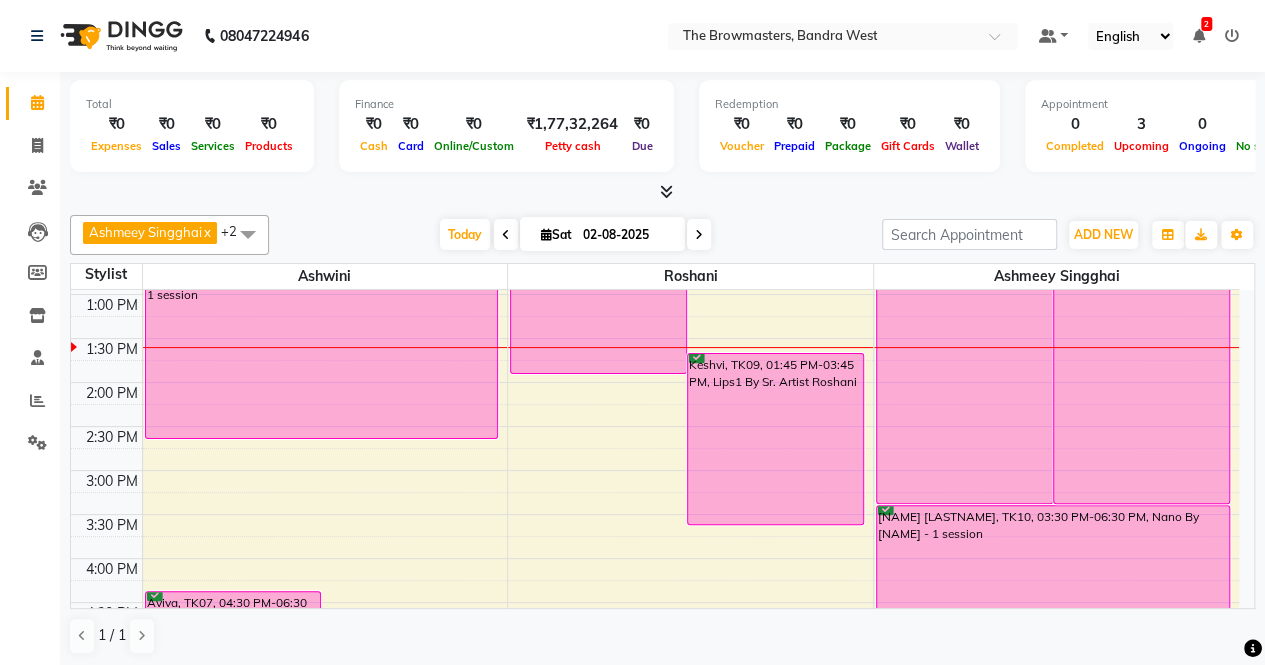 scroll, scrollTop: 435, scrollLeft: 0, axis: vertical 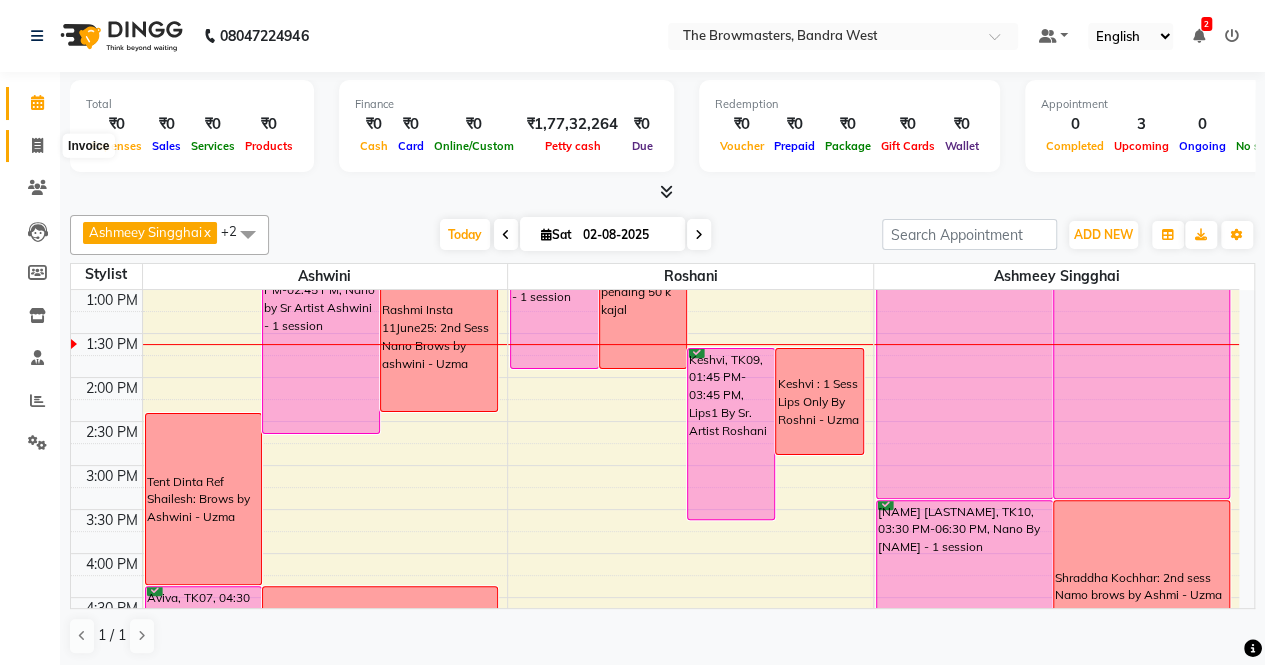 click 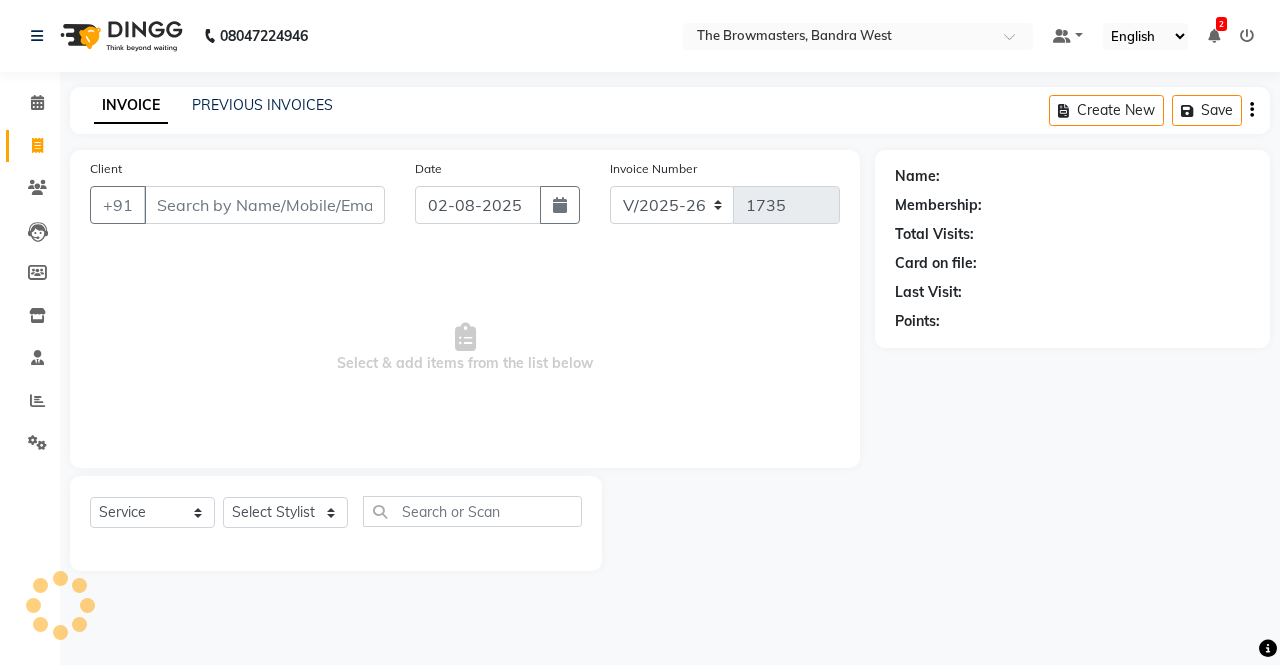 select on "package" 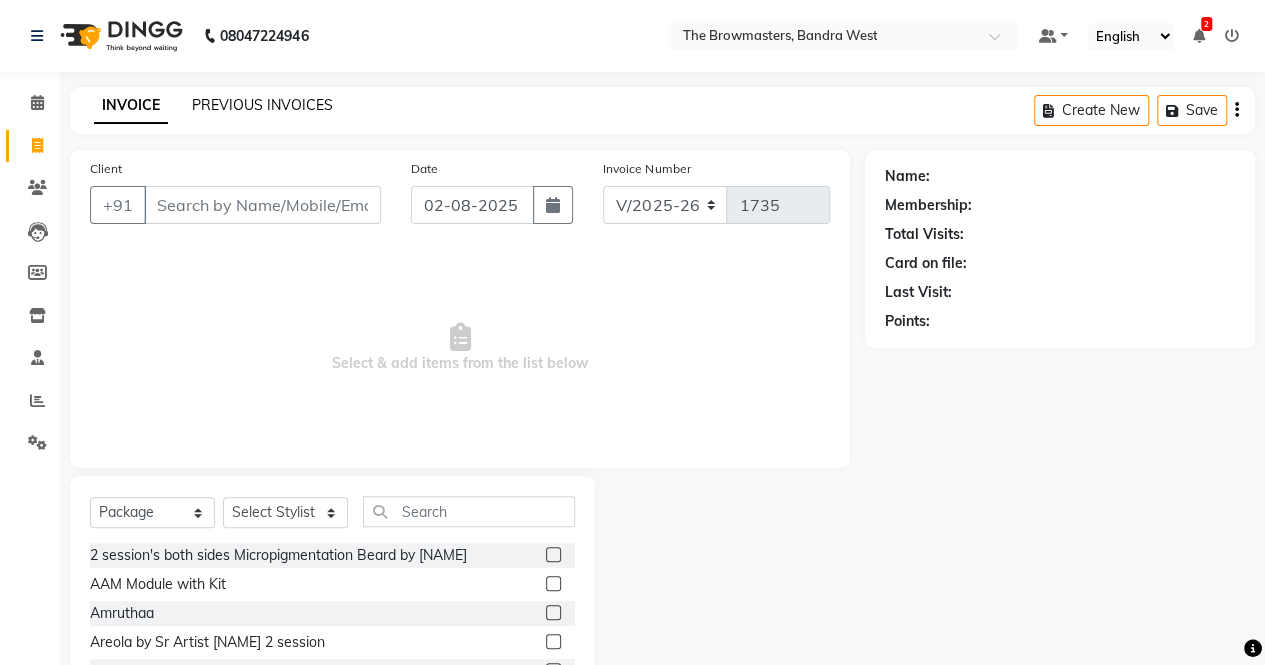 click on "PREVIOUS INVOICES" 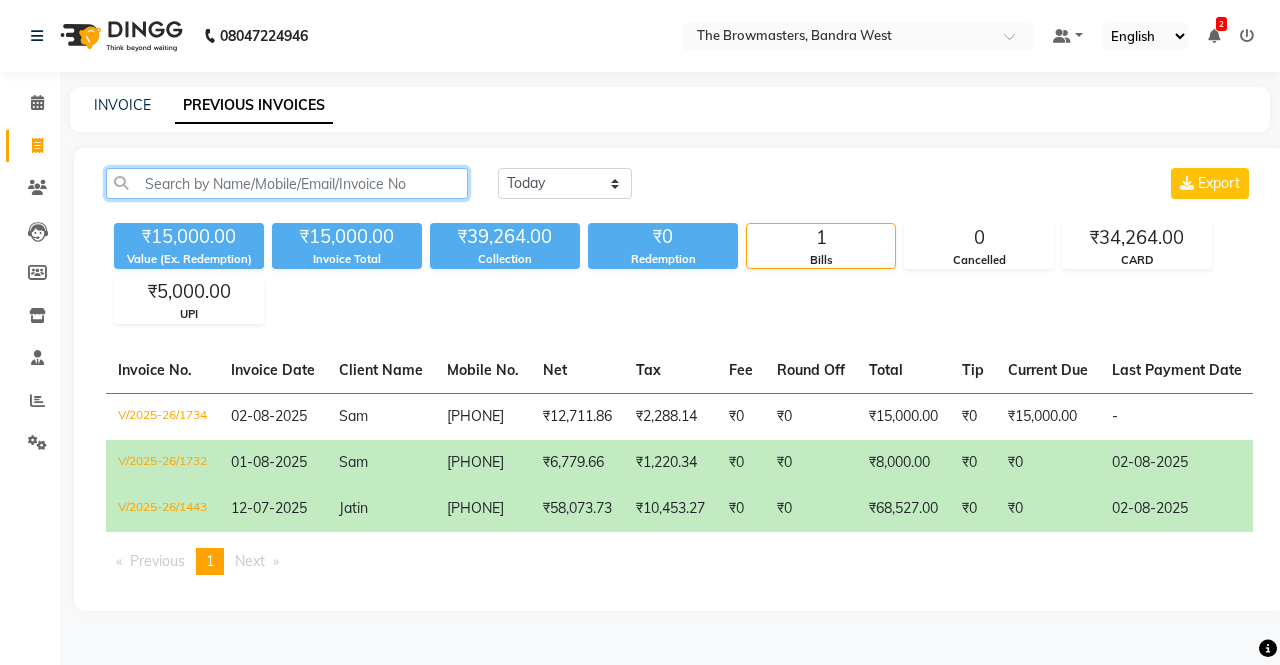 click 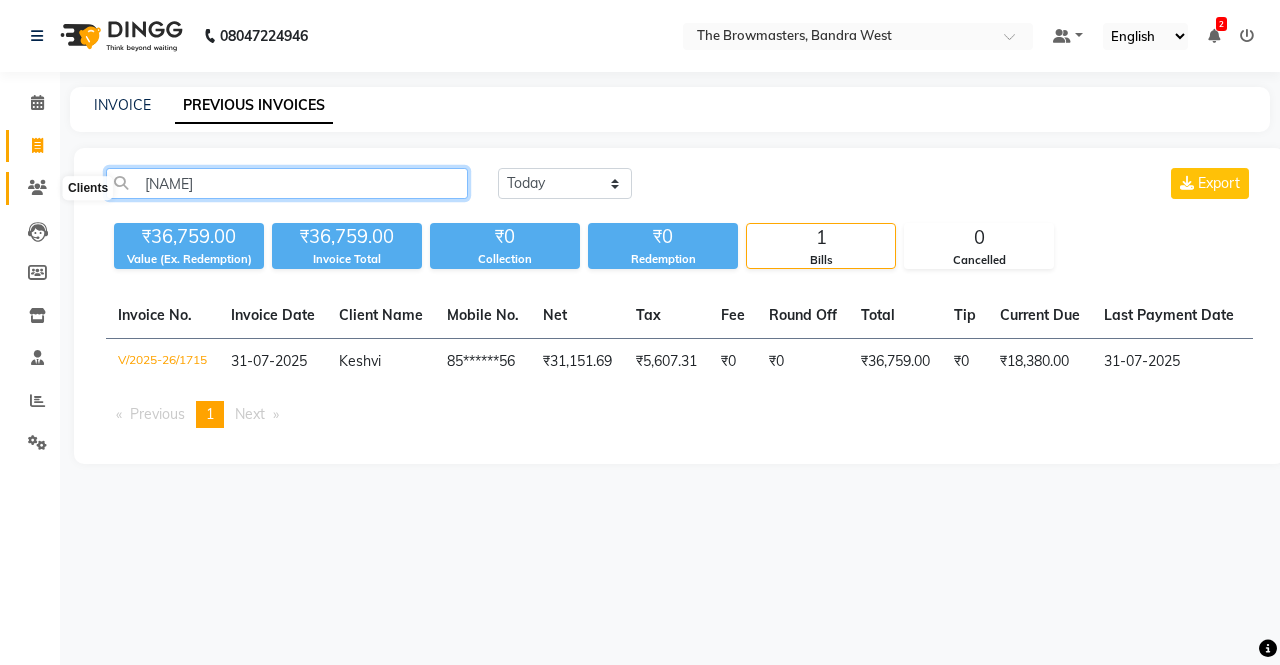 type on "[NAME]" 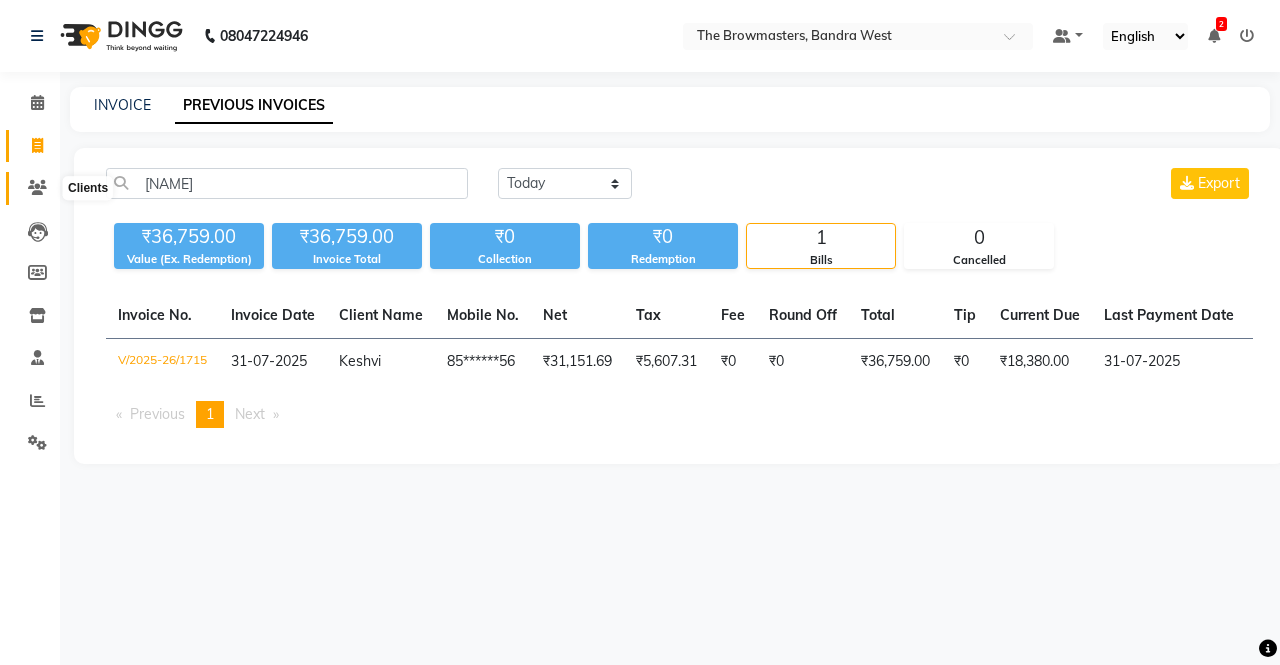 click 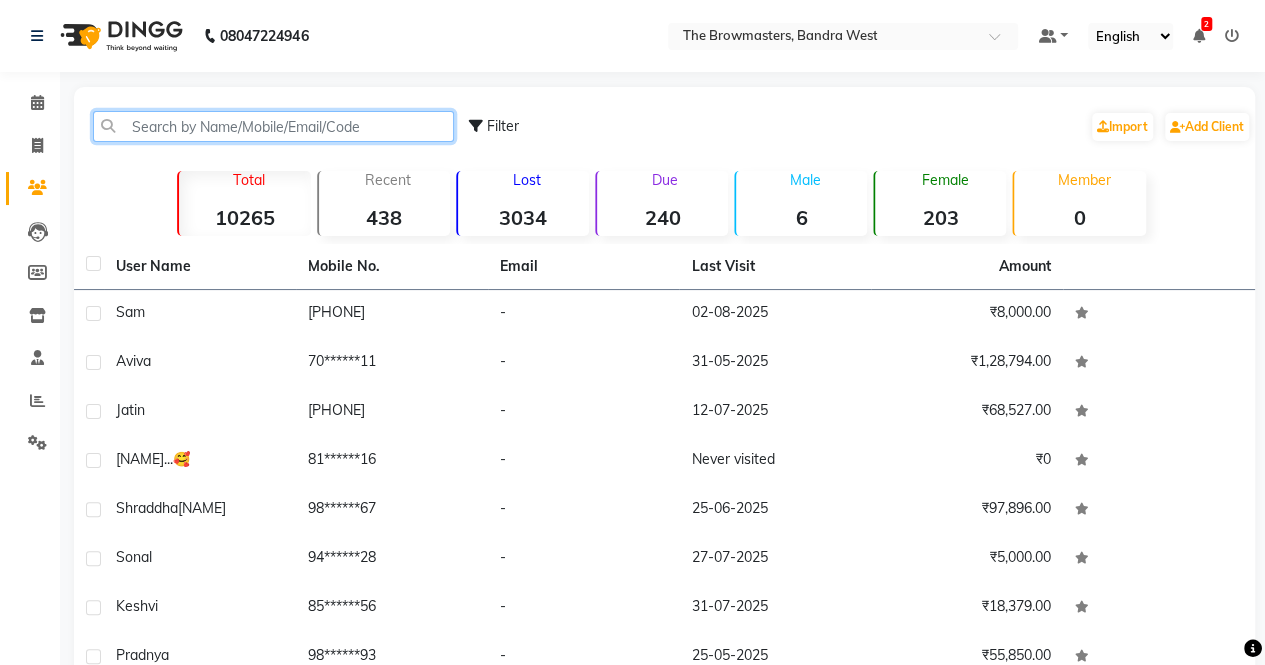 click 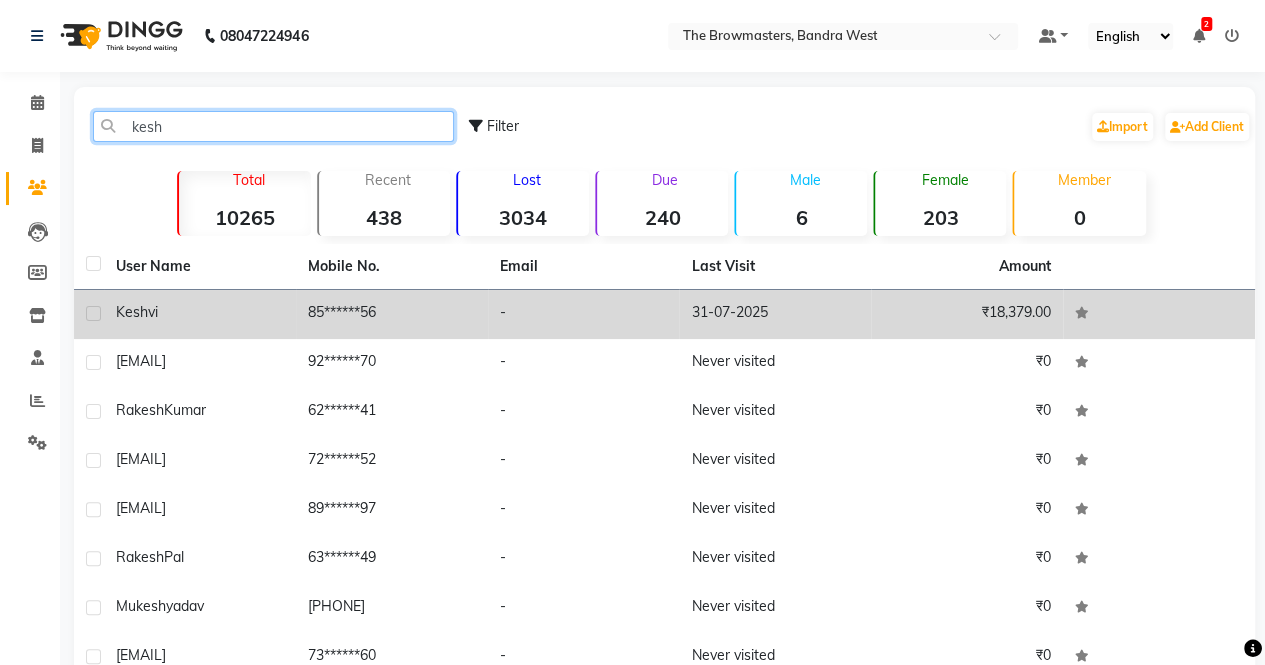 type on "kesh" 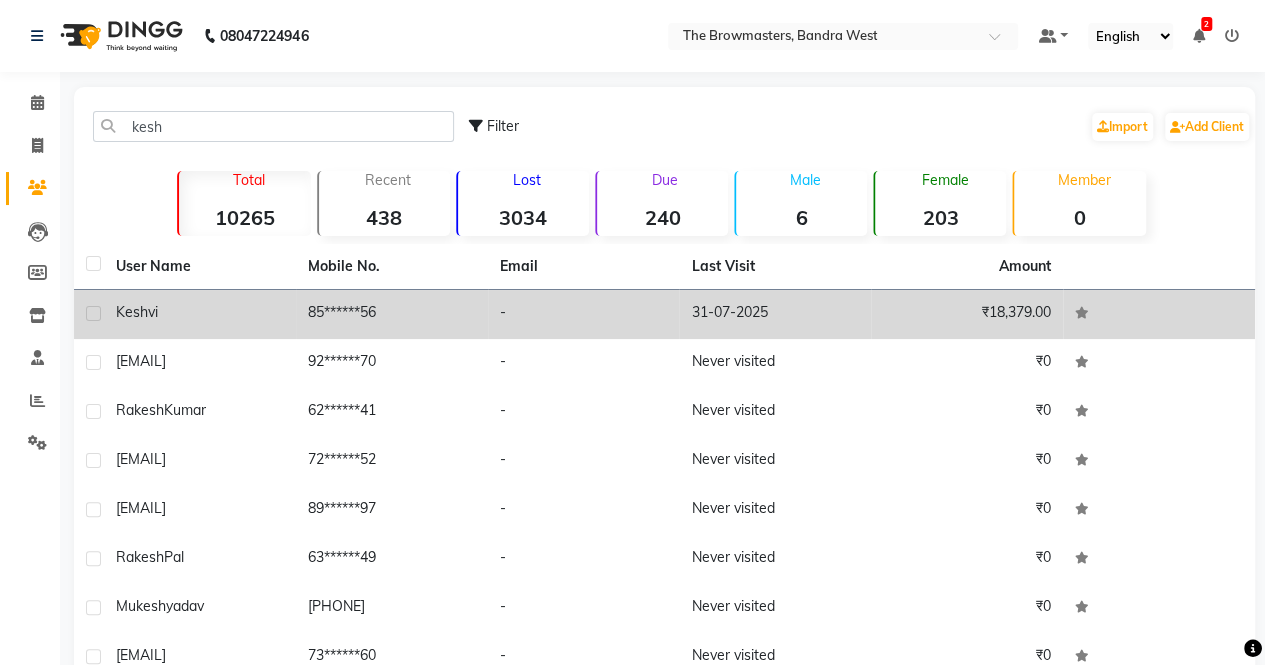 click on "85******56" 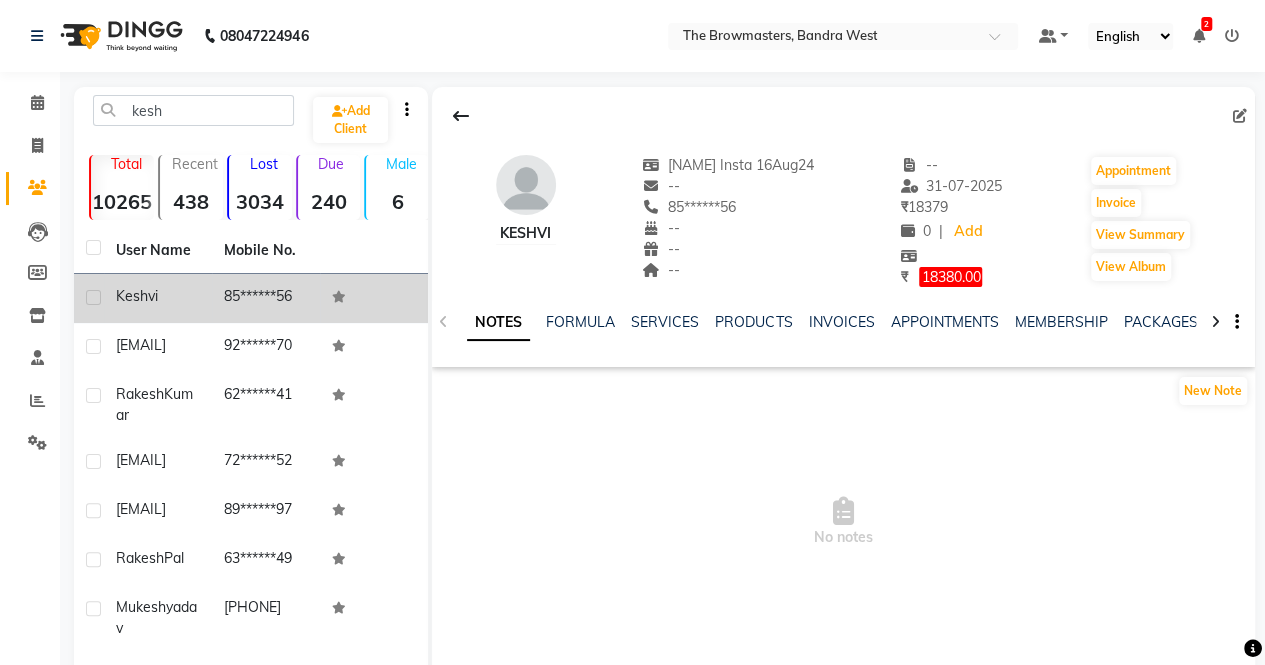 click 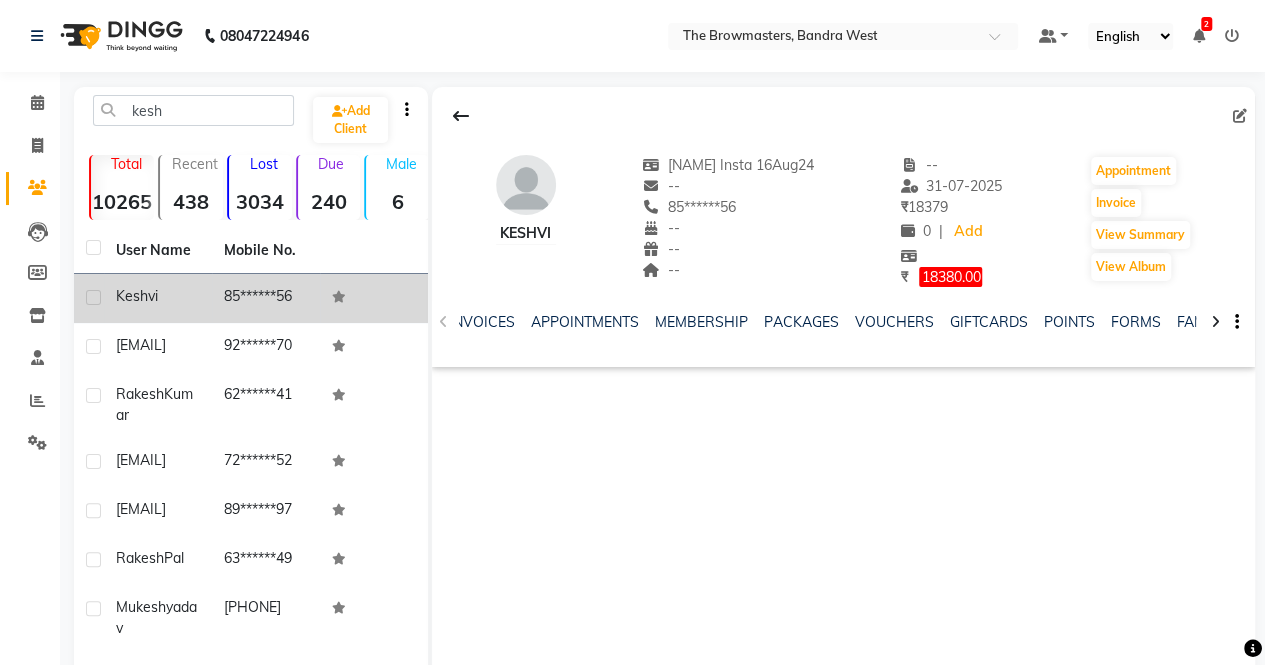 scroll, scrollTop: 0, scrollLeft: 514, axis: horizontal 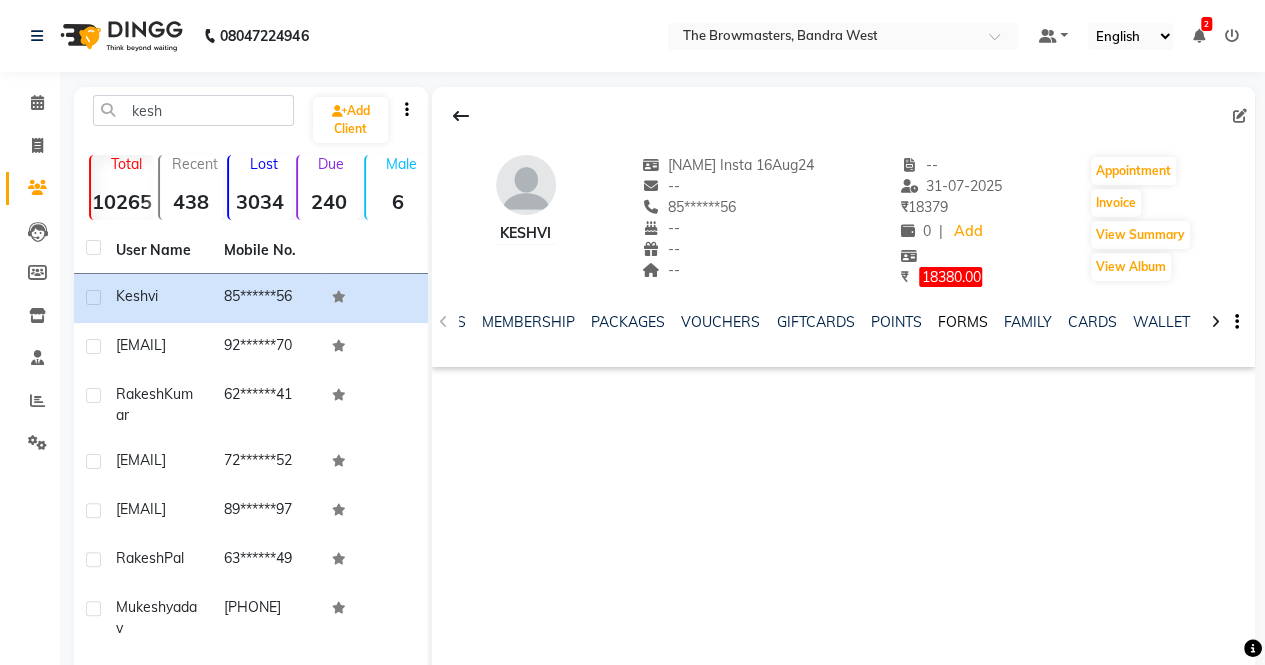 click on "FORMS" 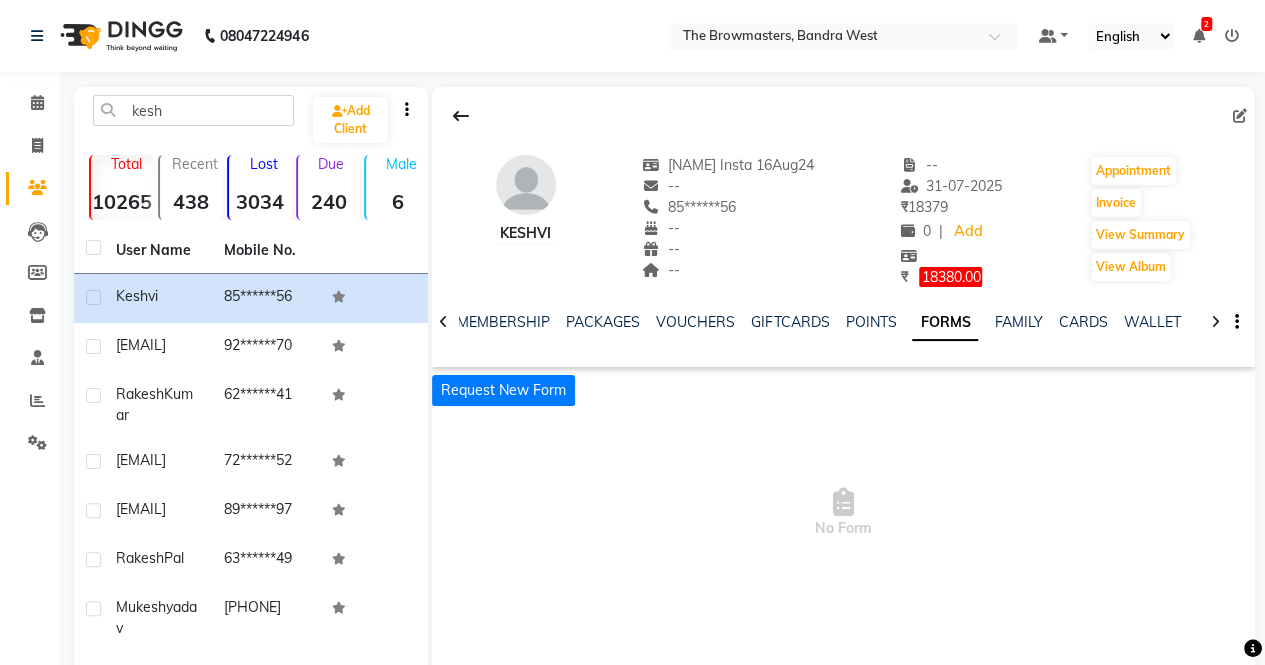 scroll, scrollTop: 0, scrollLeft: 362, axis: horizontal 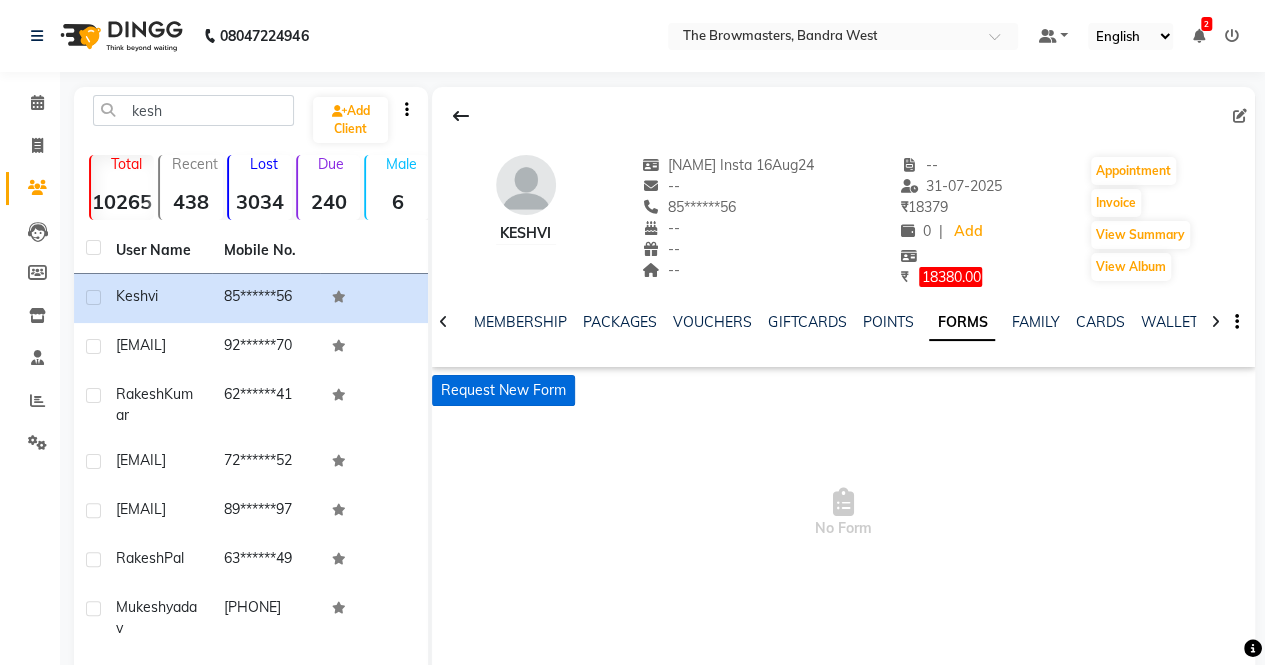 click on "Request New Form" 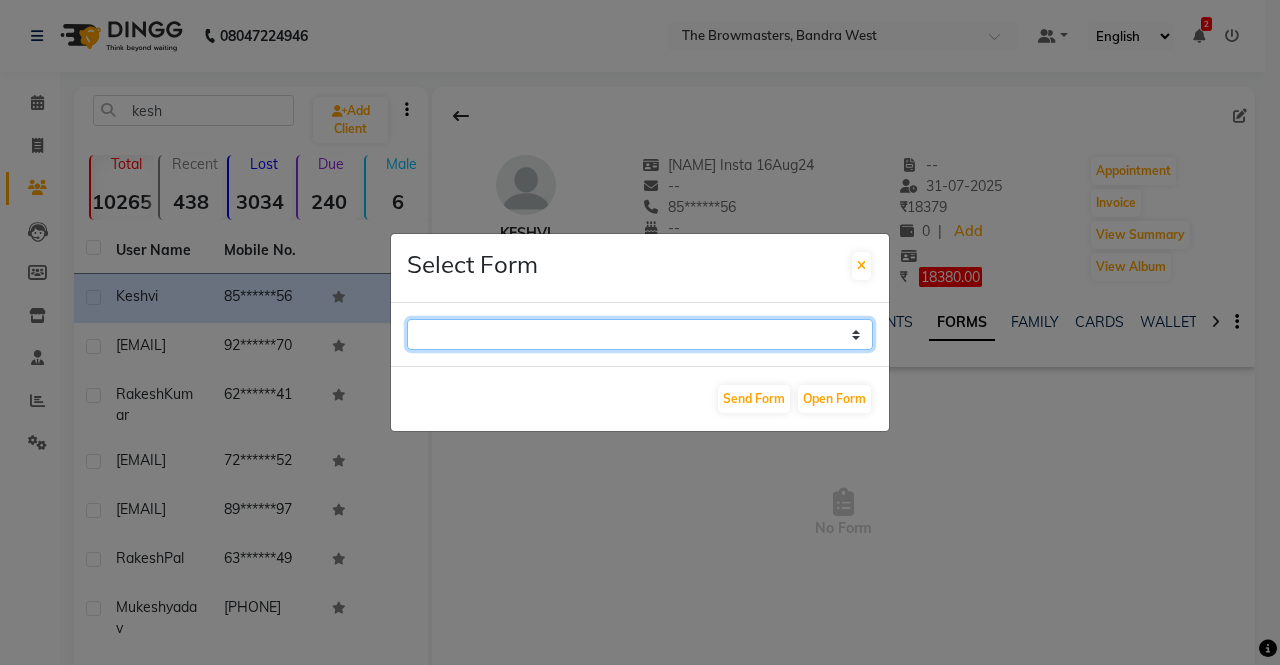 click on "Paramedical Consent Form Lips Consent Form Eyeliner Consent Form Brows Consent Form" 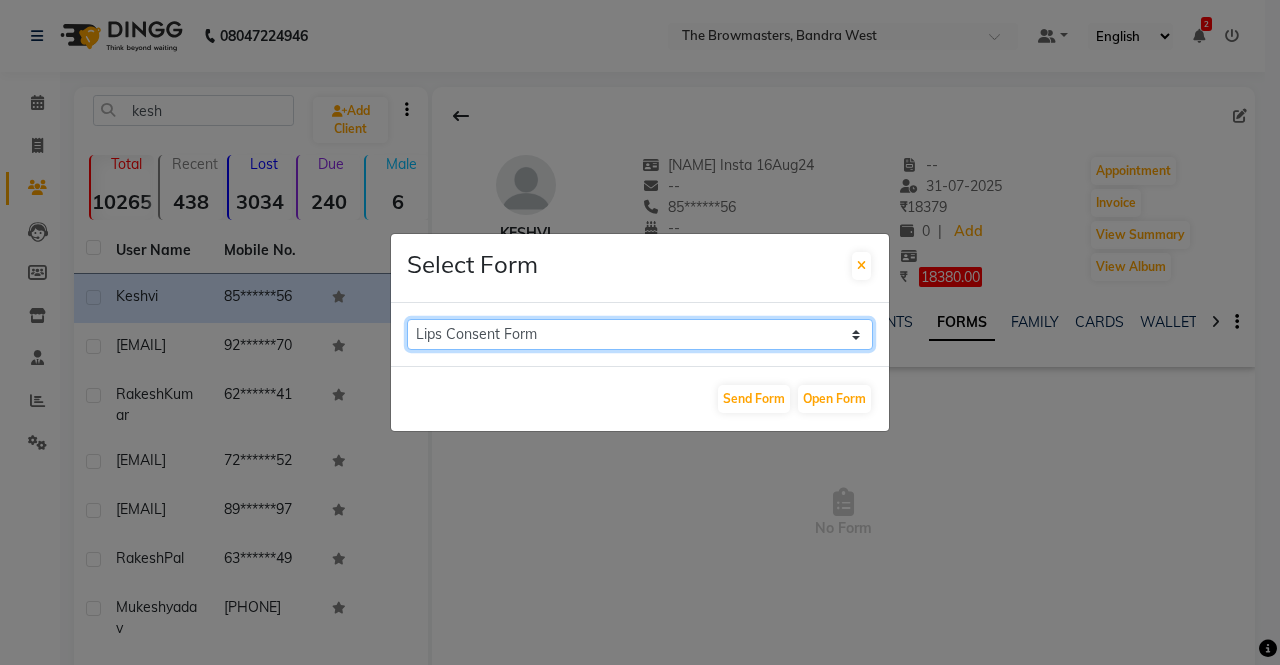 click on "Paramedical Consent Form Lips Consent Form Eyeliner Consent Form Brows Consent Form" 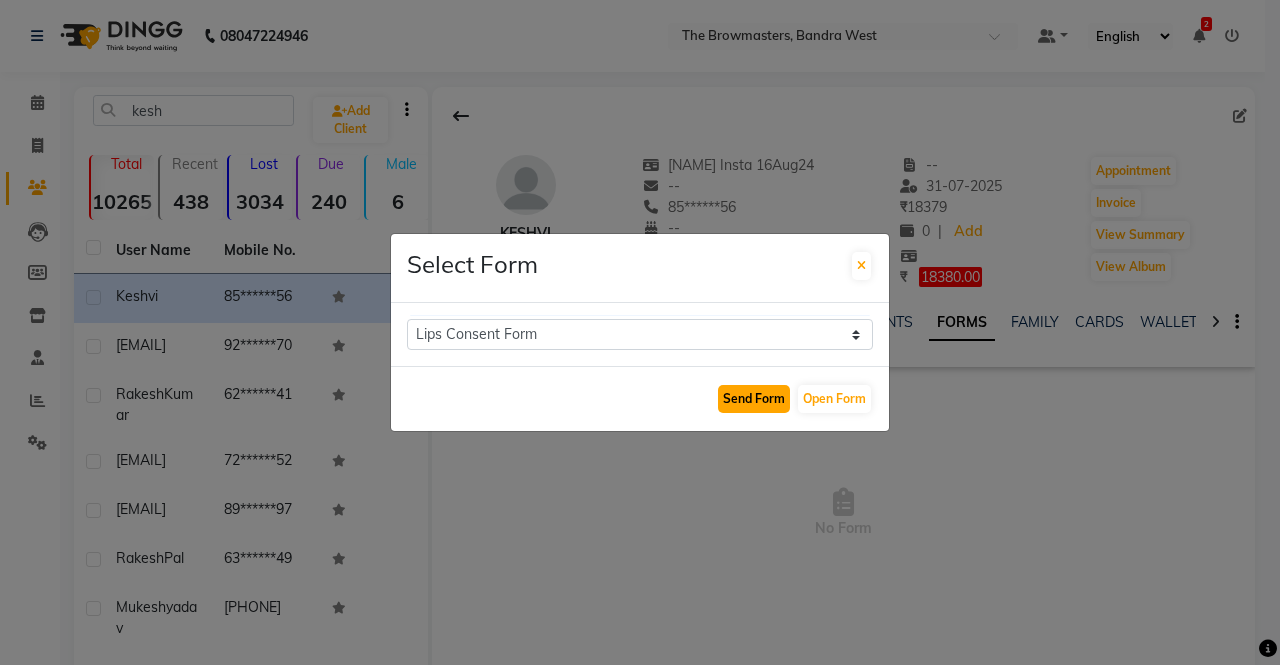click on "Send Form" 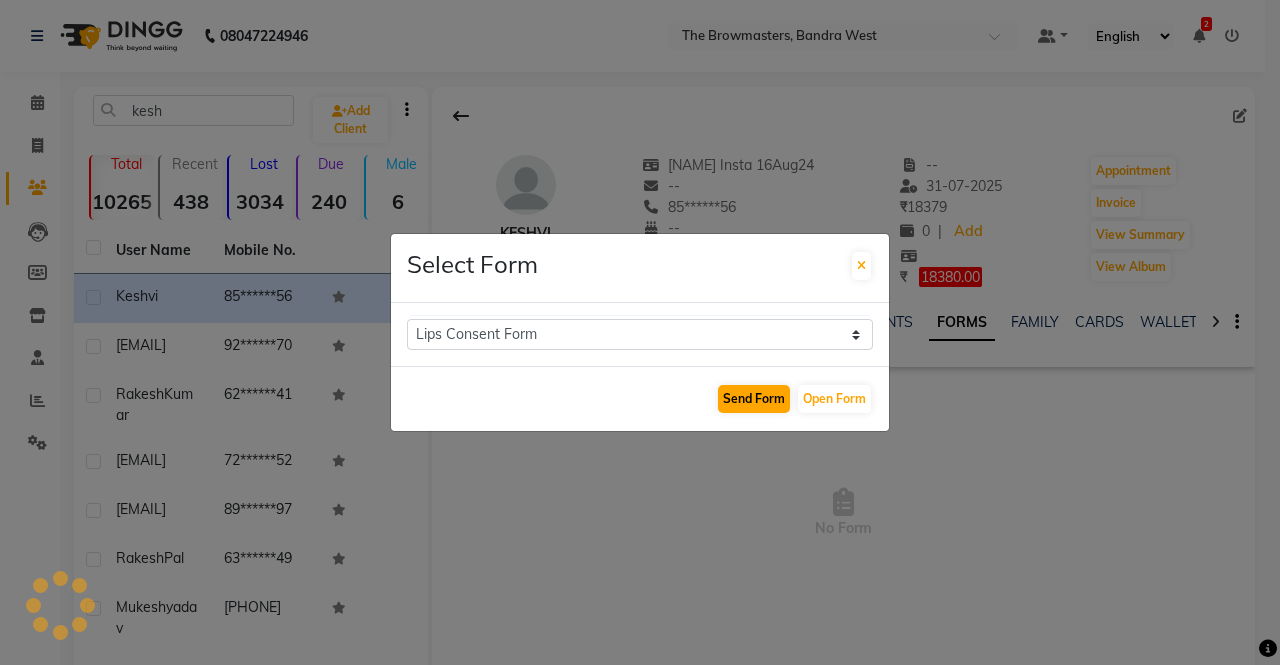 select 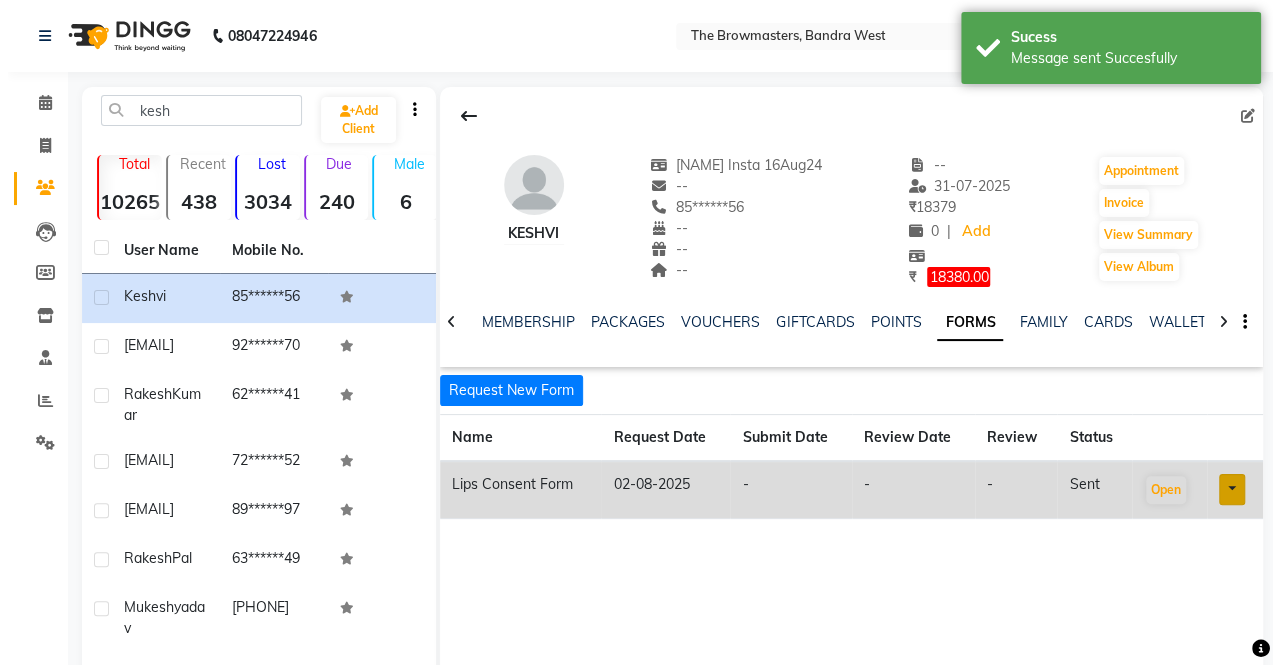 scroll, scrollTop: 0, scrollLeft: 352, axis: horizontal 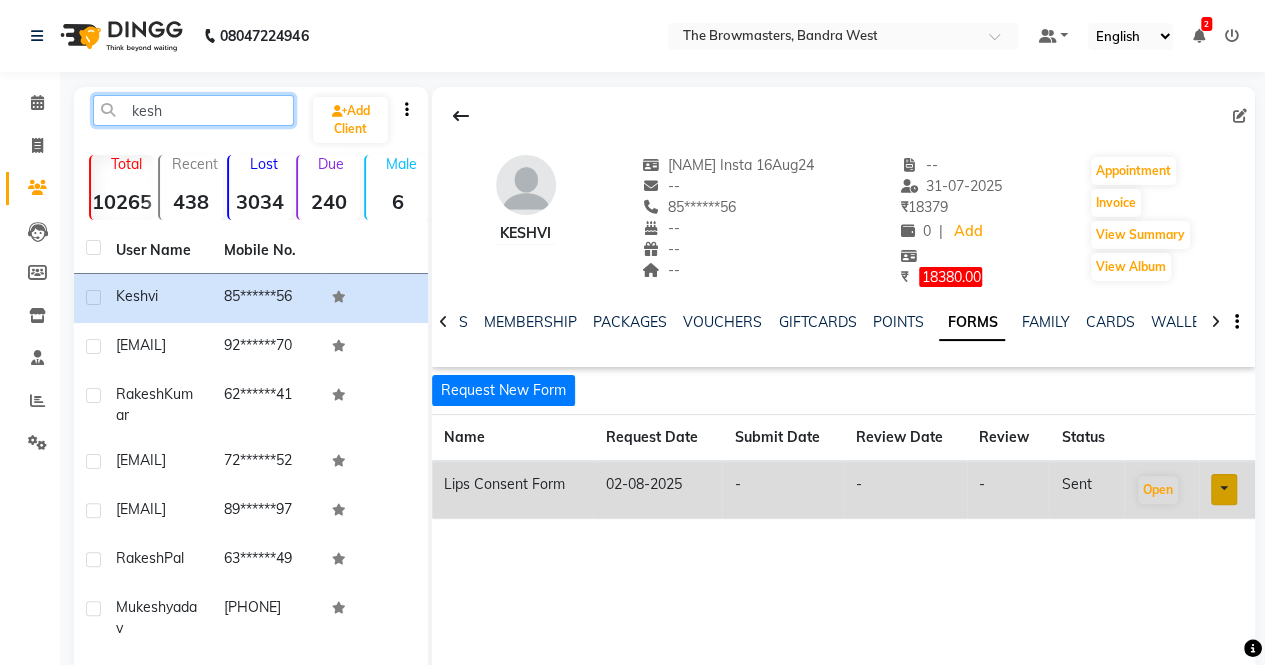 click on "kesh" 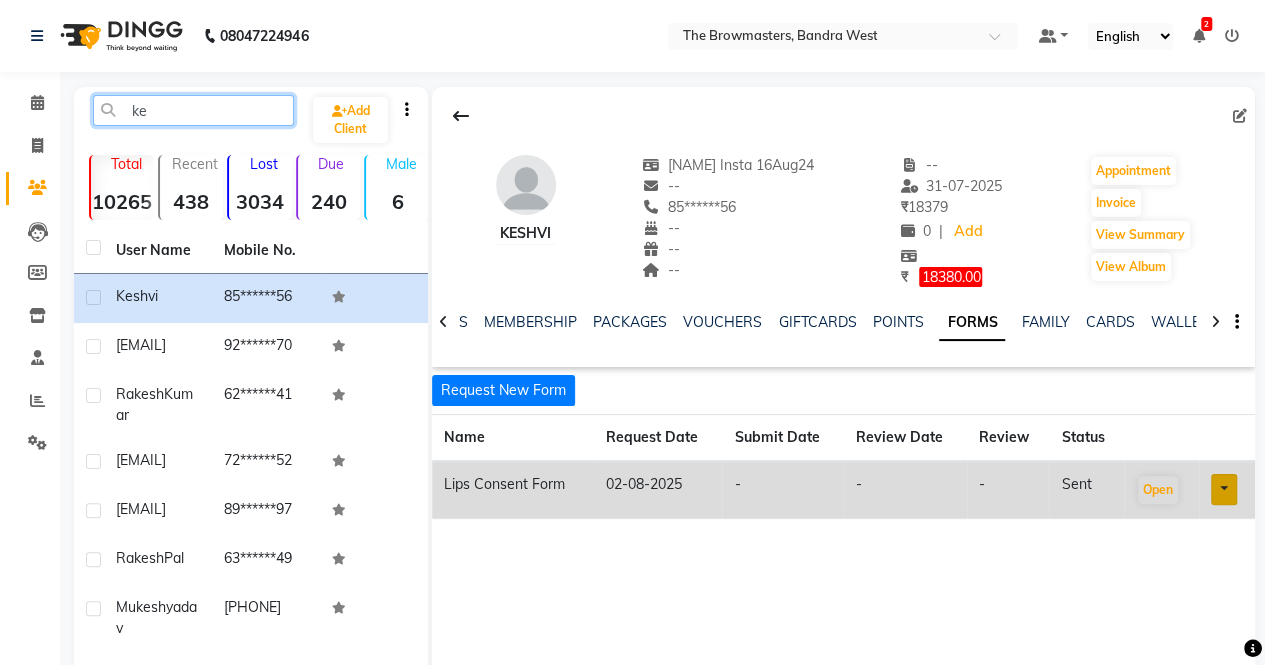 type on "k" 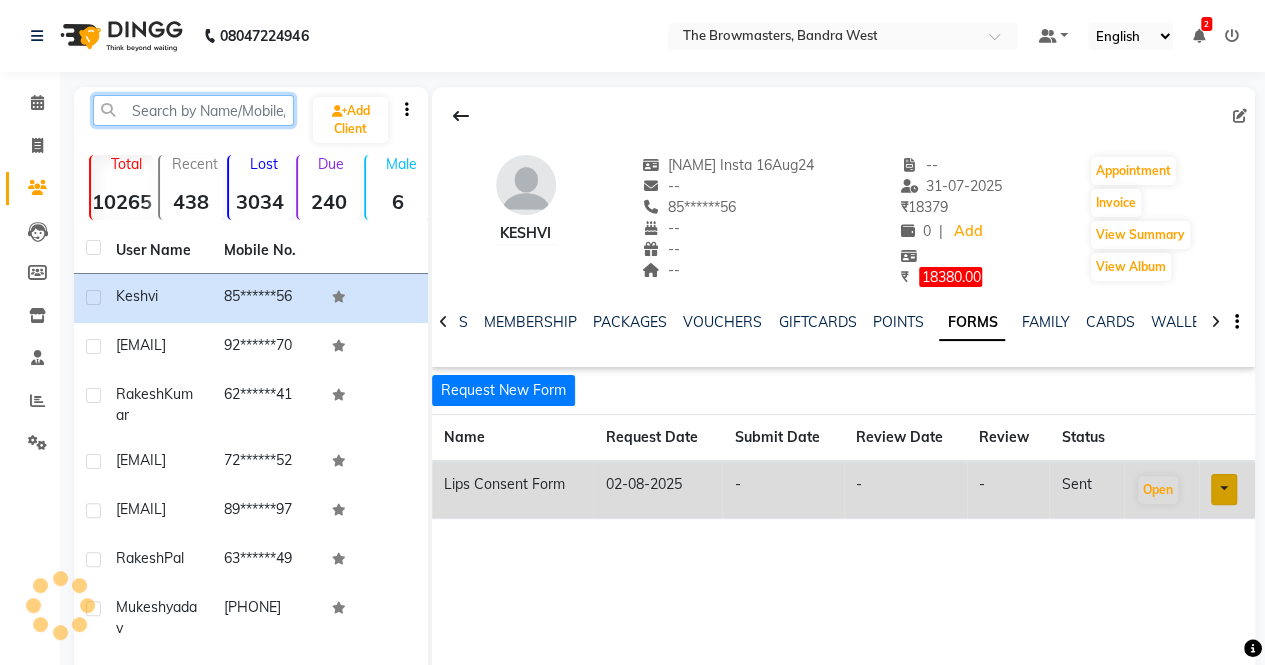 paste on "[PHONE]" 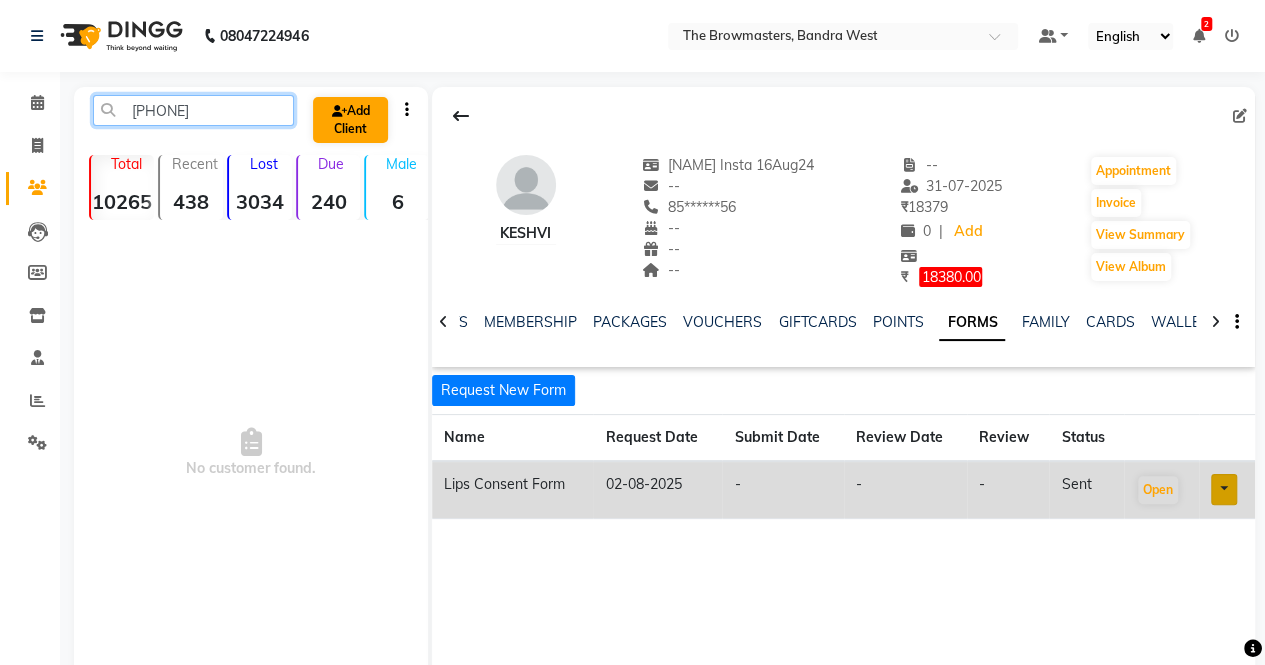 type on "[PHONE]" 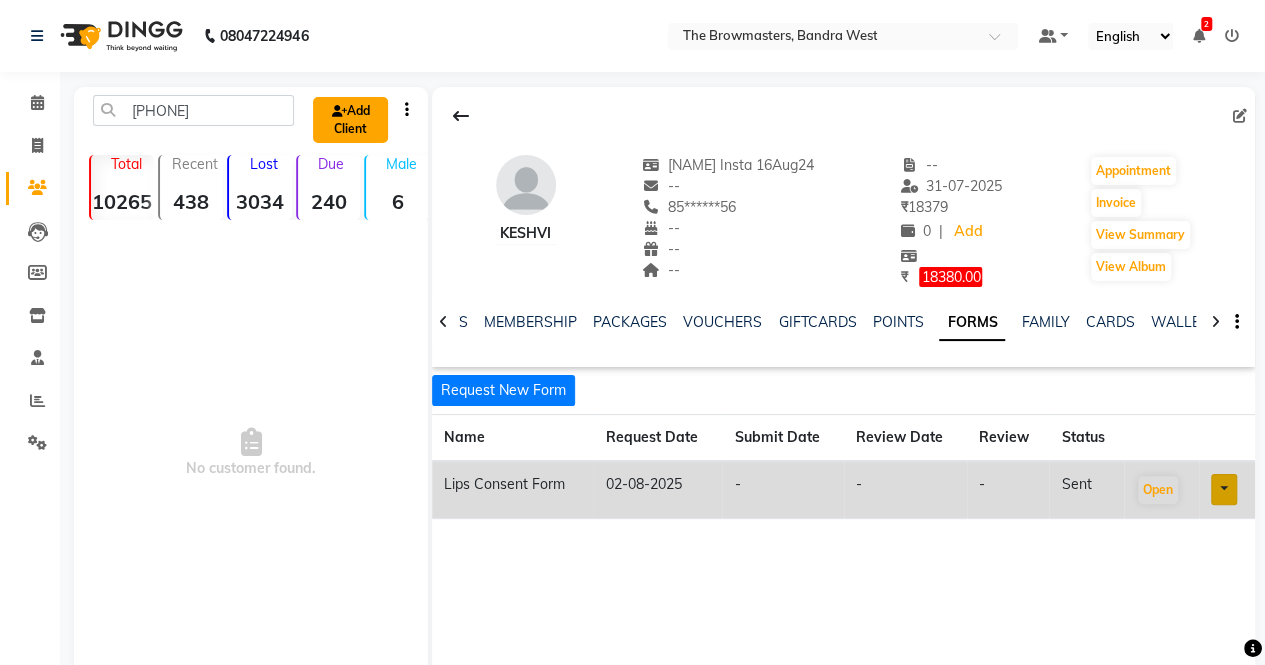 click on "Add Client" 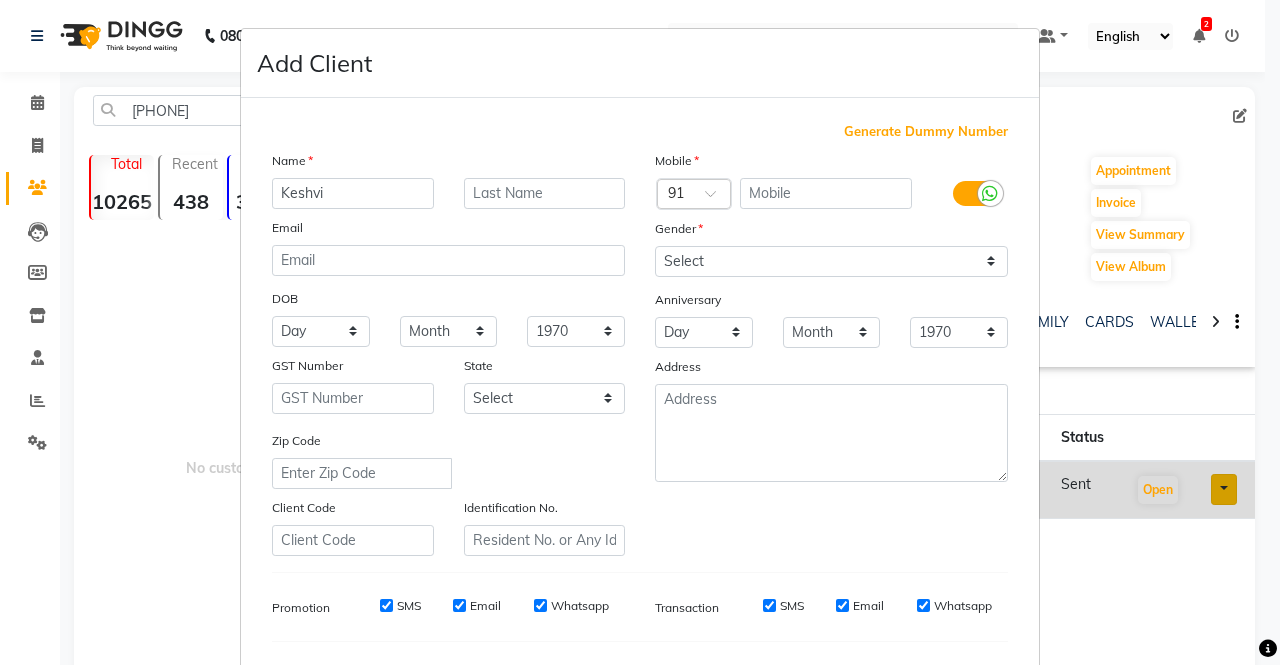 type on "Keshvi" 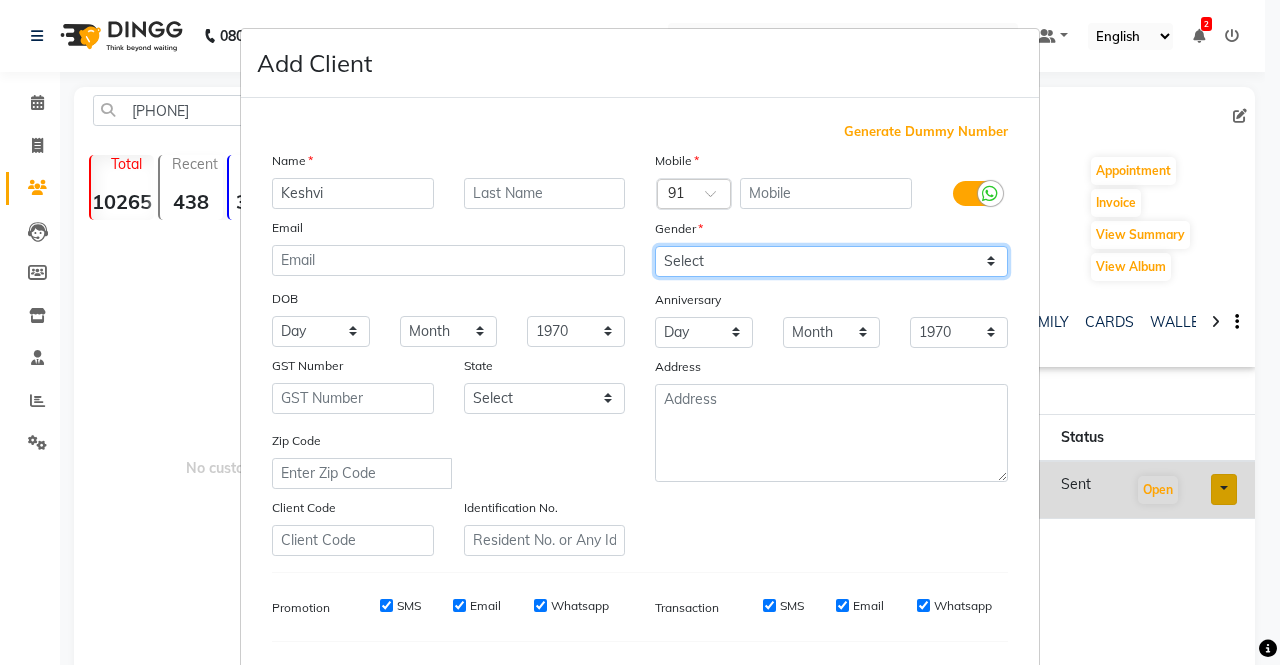 click on "Select Male Female Other Prefer Not To Say" at bounding box center [831, 261] 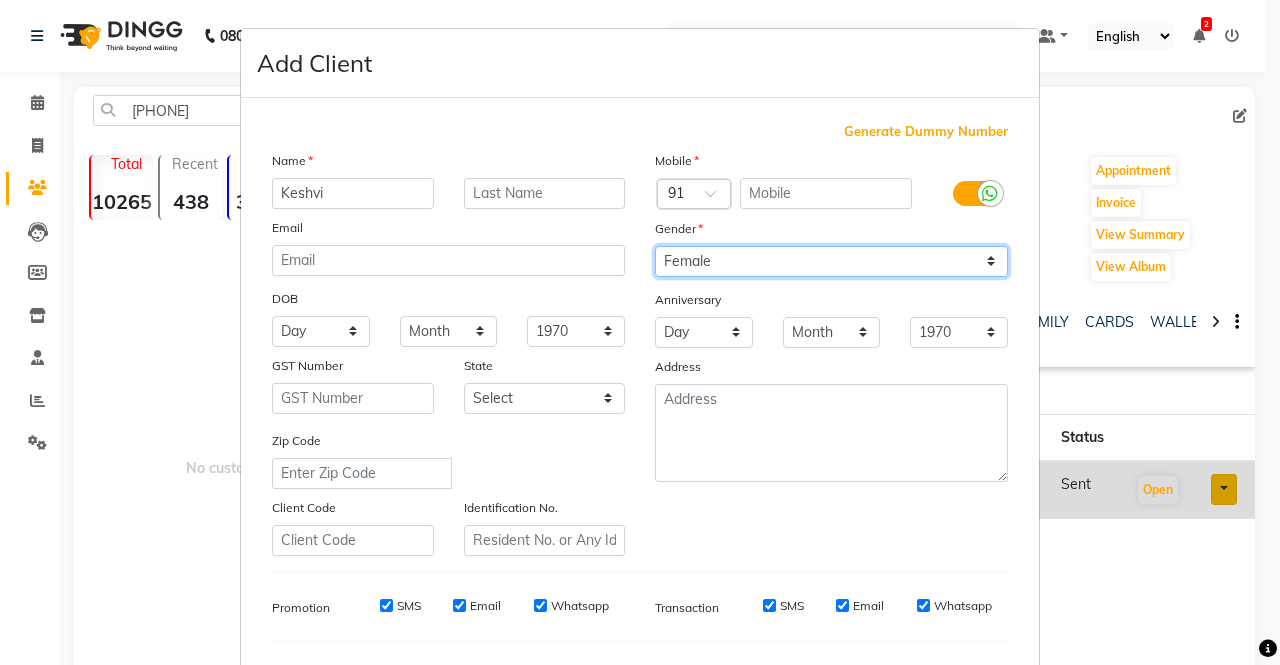 click on "Select Male Female Other Prefer Not To Say" at bounding box center [831, 261] 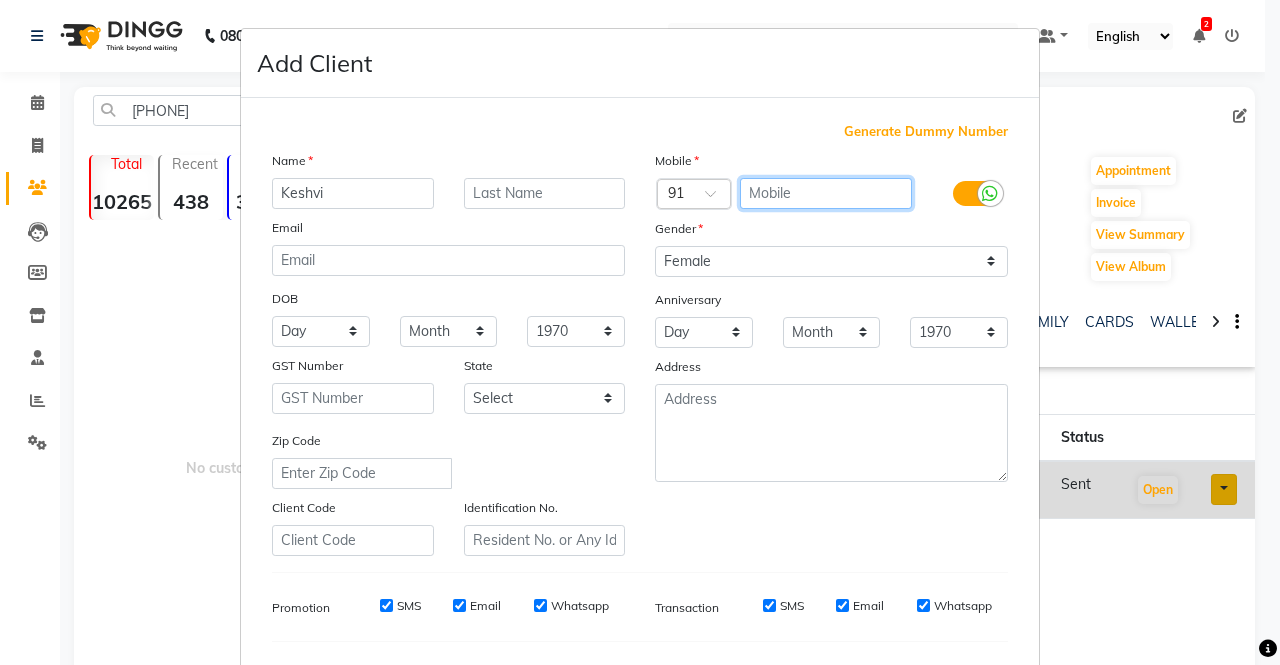 click at bounding box center (826, 193) 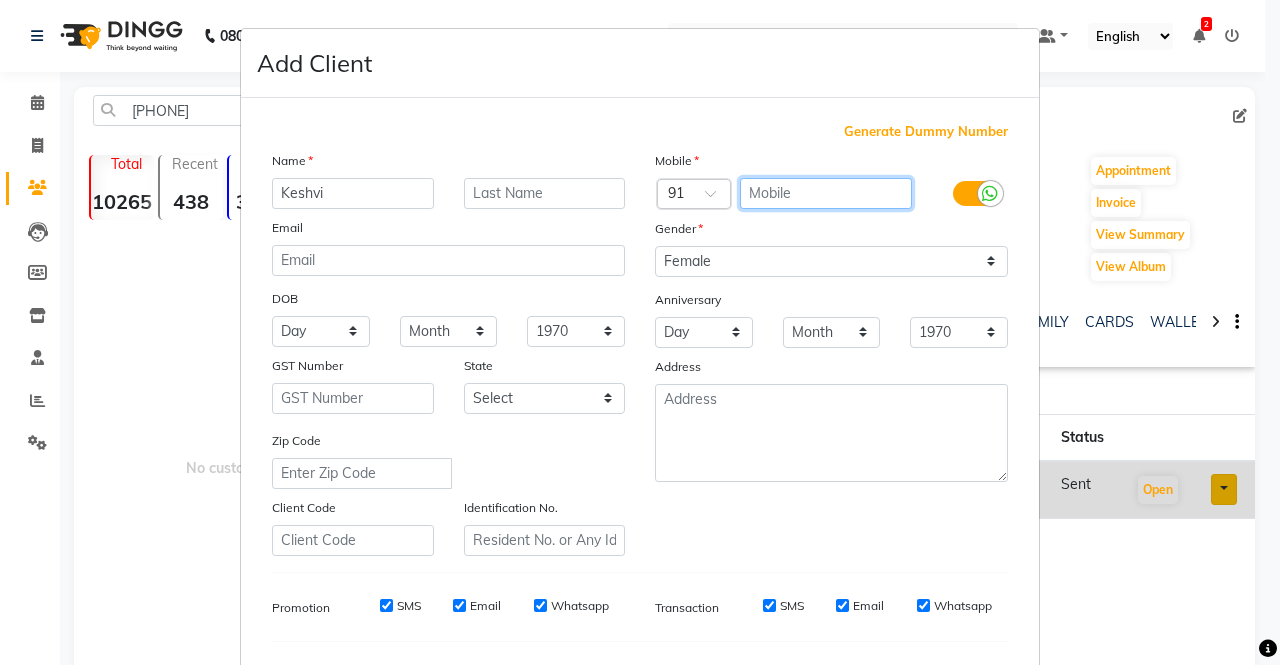 paste on "[PHONE]" 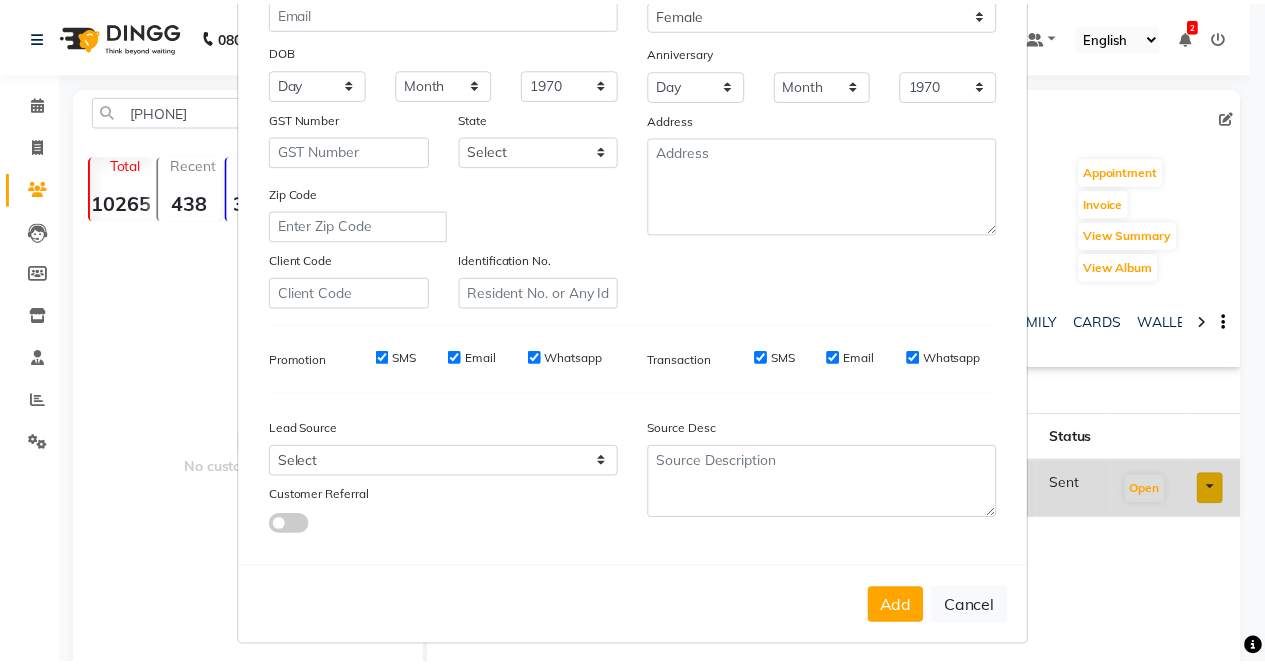 scroll, scrollTop: 254, scrollLeft: 0, axis: vertical 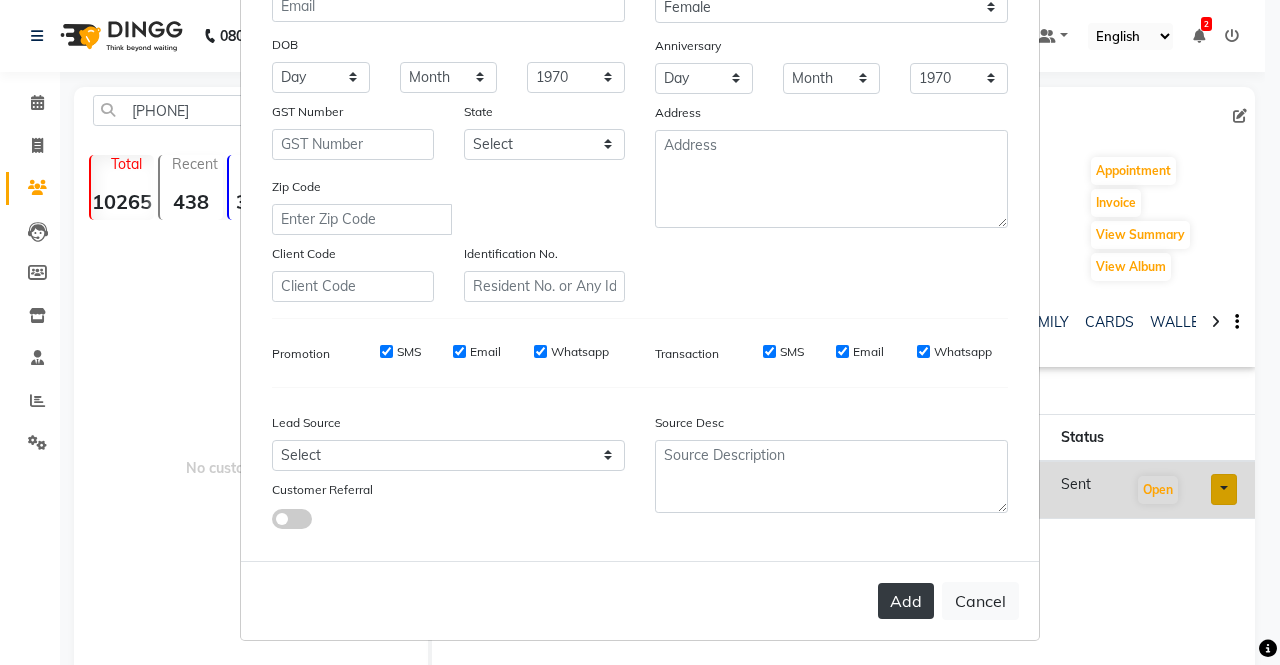 type on "[PHONE]" 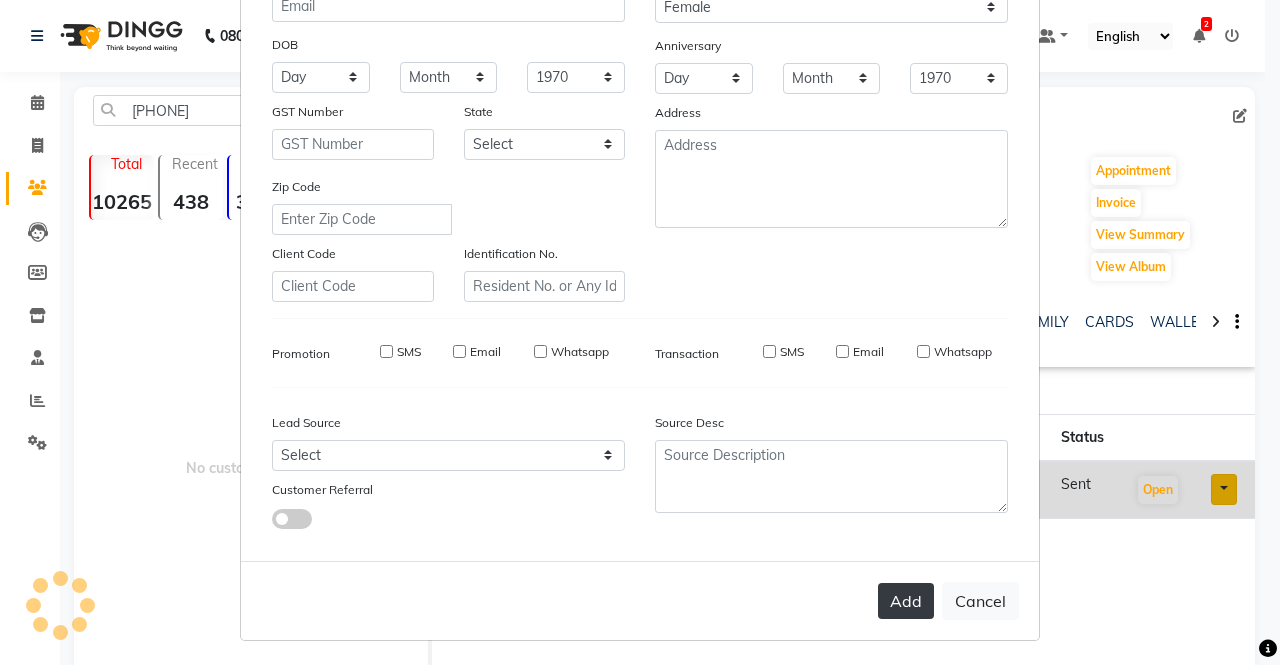 type 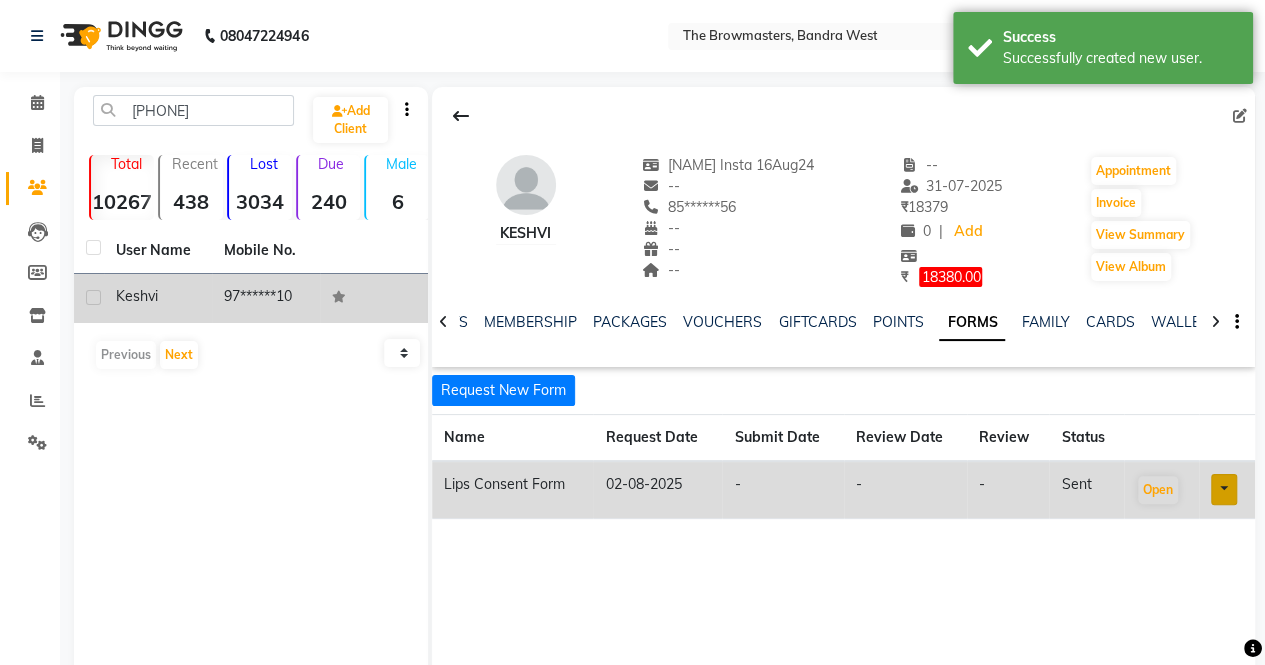 click on "97******10" 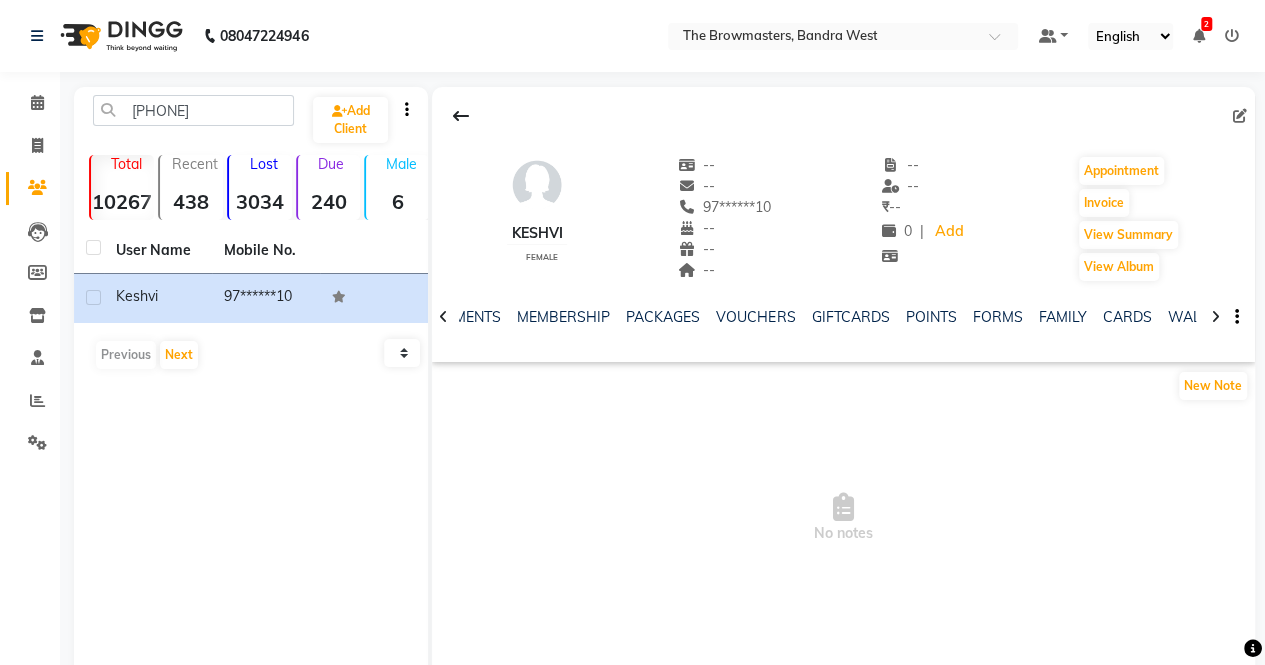 scroll, scrollTop: 0, scrollLeft: 362, axis: horizontal 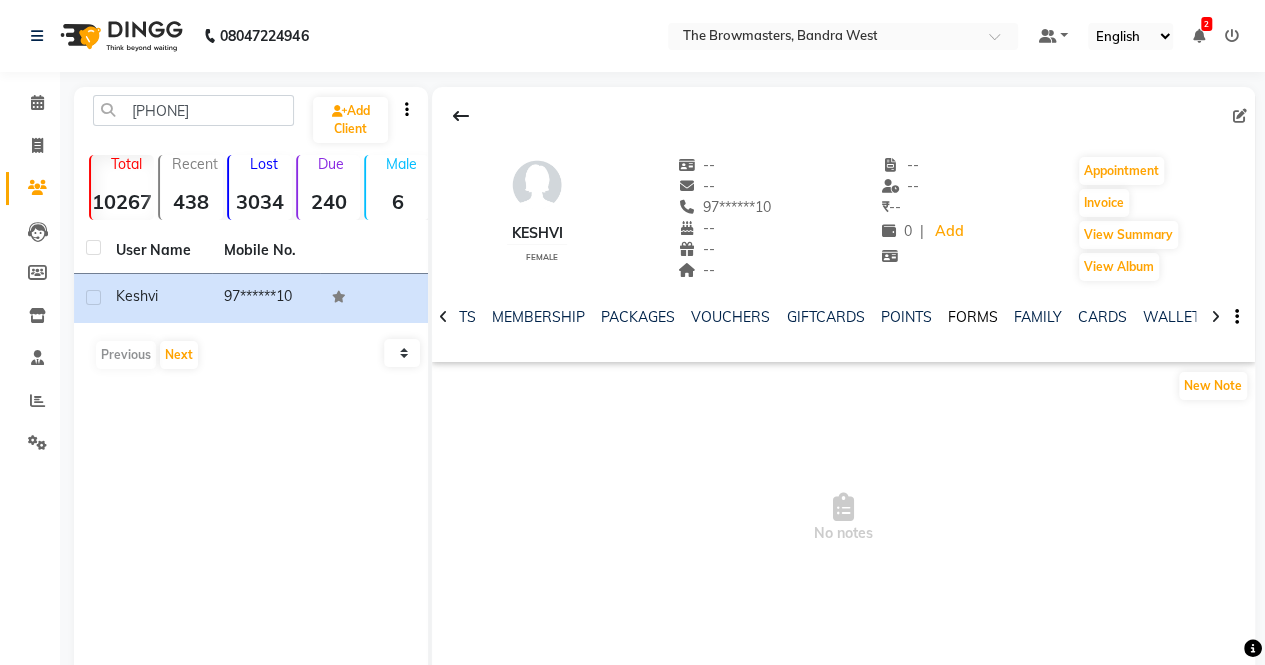click on "FORMS" 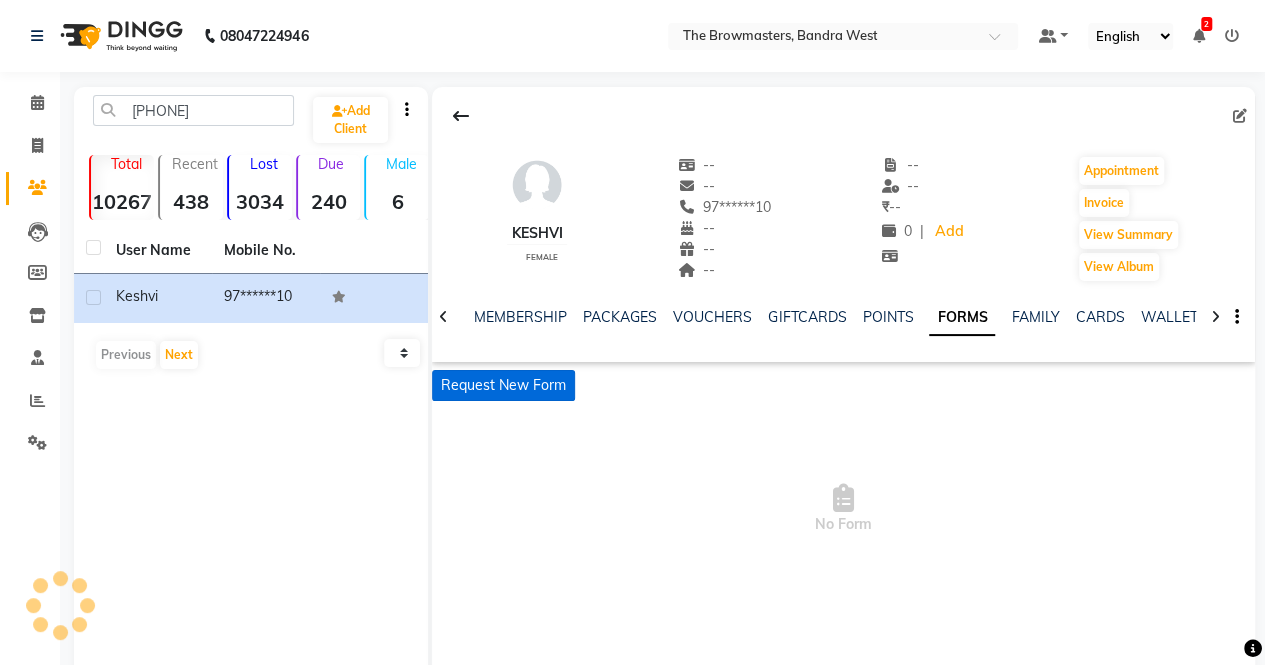 click on "Request New Form" 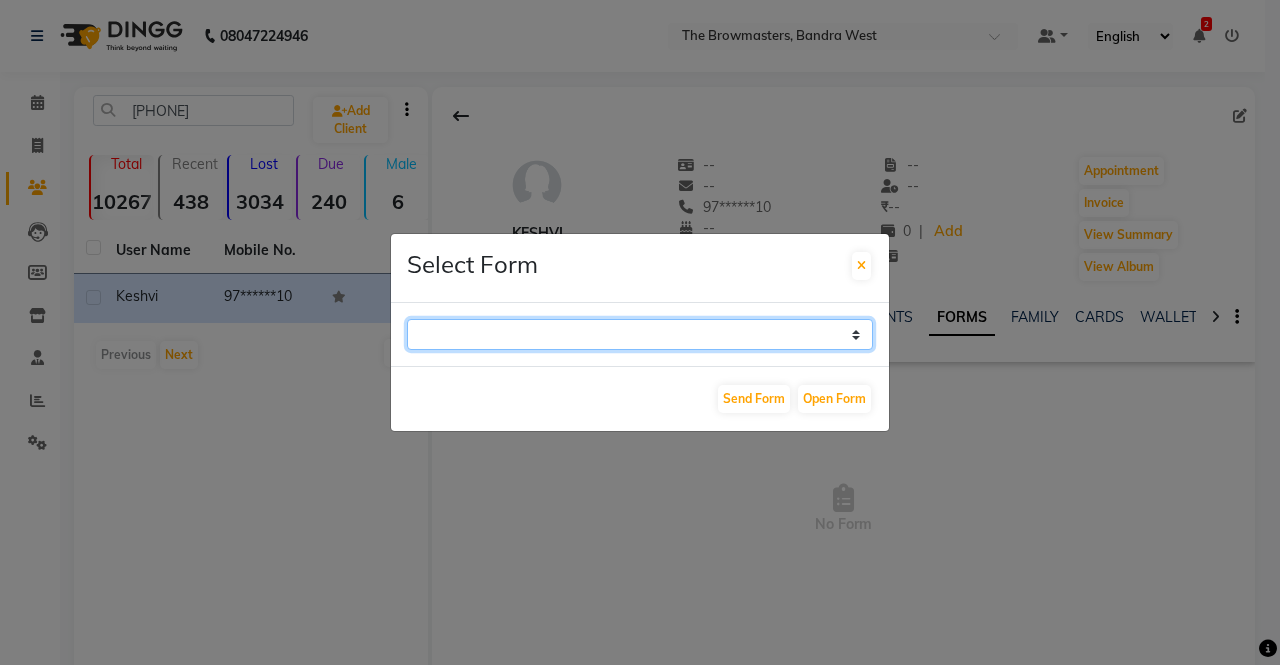 click on "Paramedical Consent Form Lips Consent Form Eyeliner Consent Form Brows Consent Form" 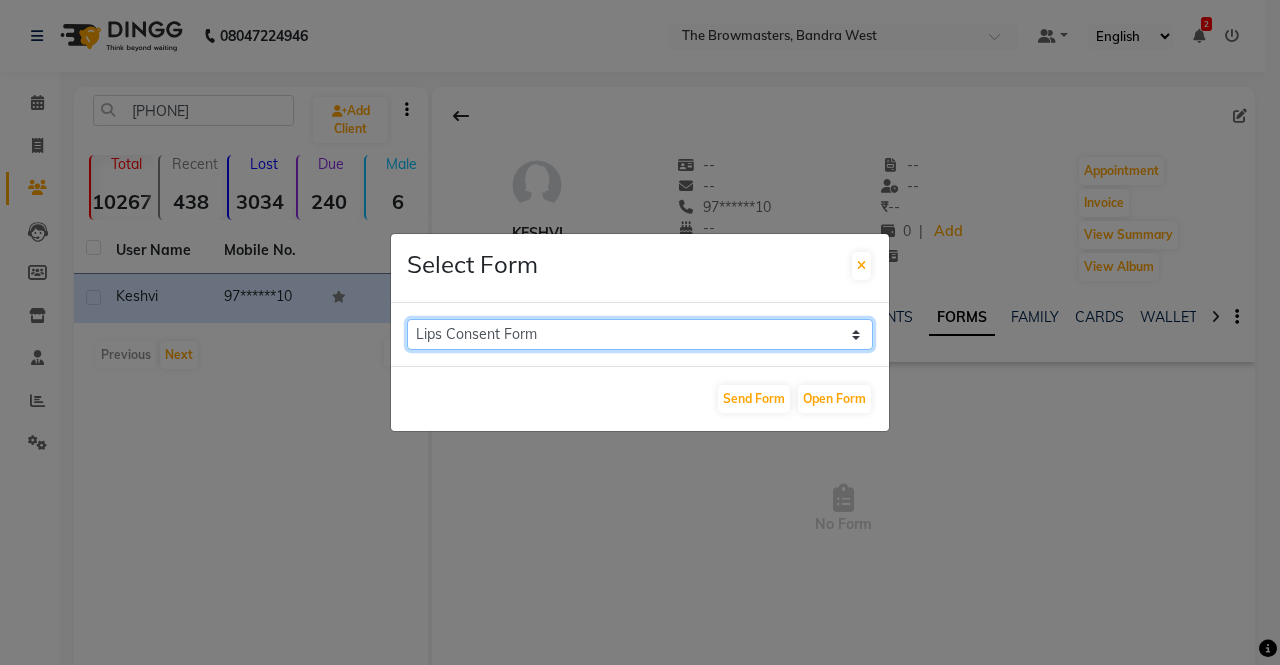 click on "Paramedical Consent Form Lips Consent Form Eyeliner Consent Form Brows Consent Form" 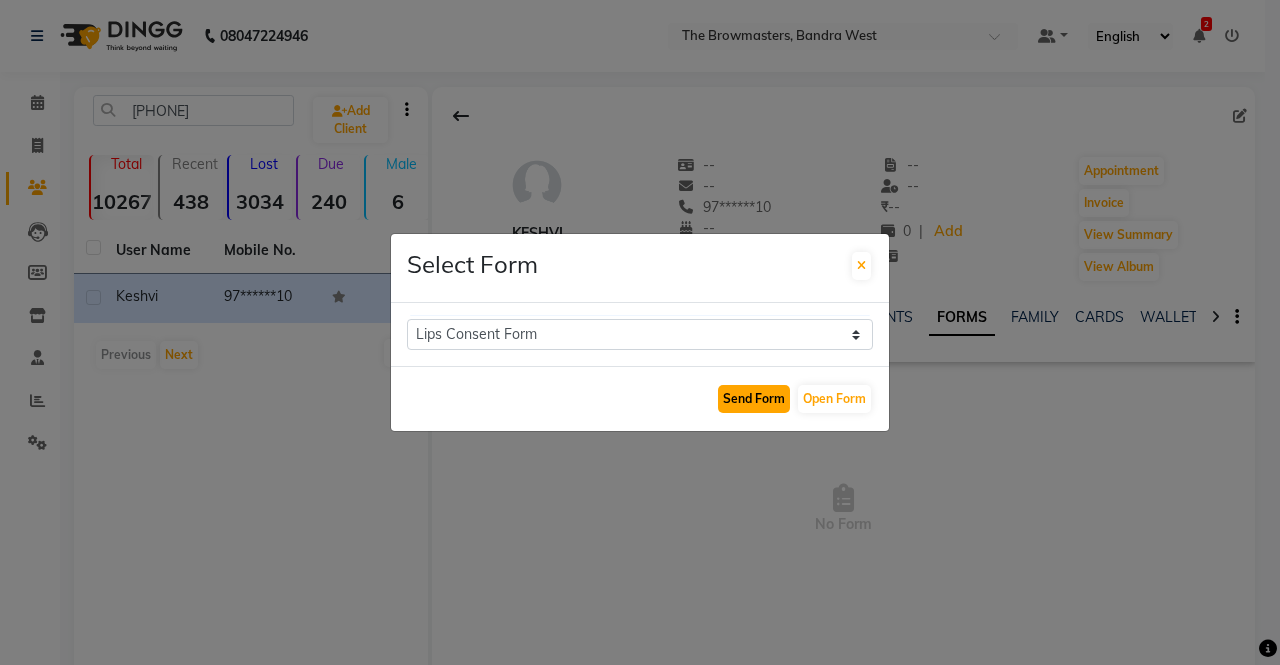 click on "Send Form" 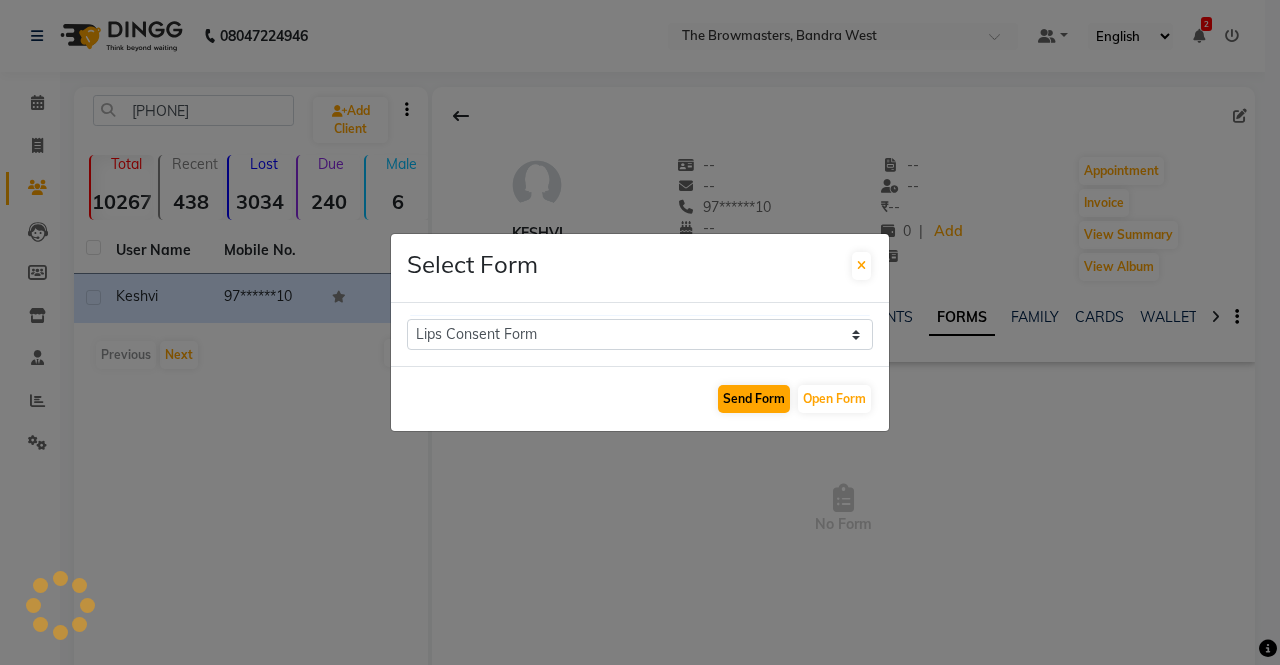 select 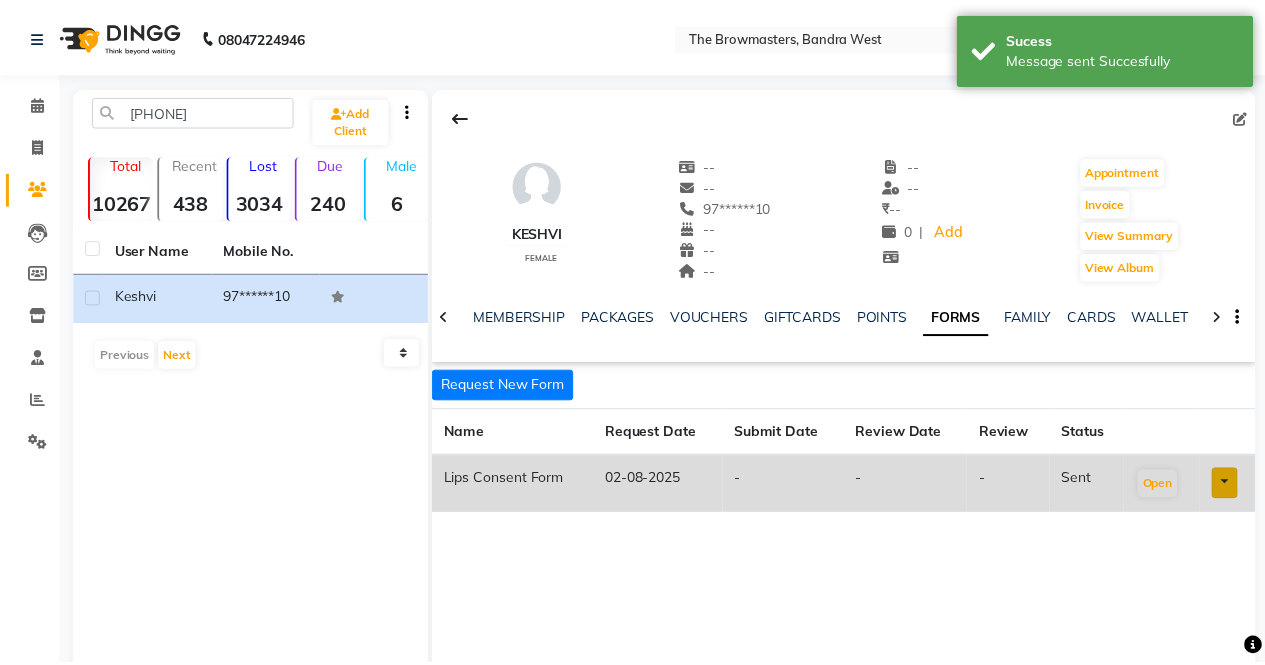 scroll, scrollTop: 0, scrollLeft: 352, axis: horizontal 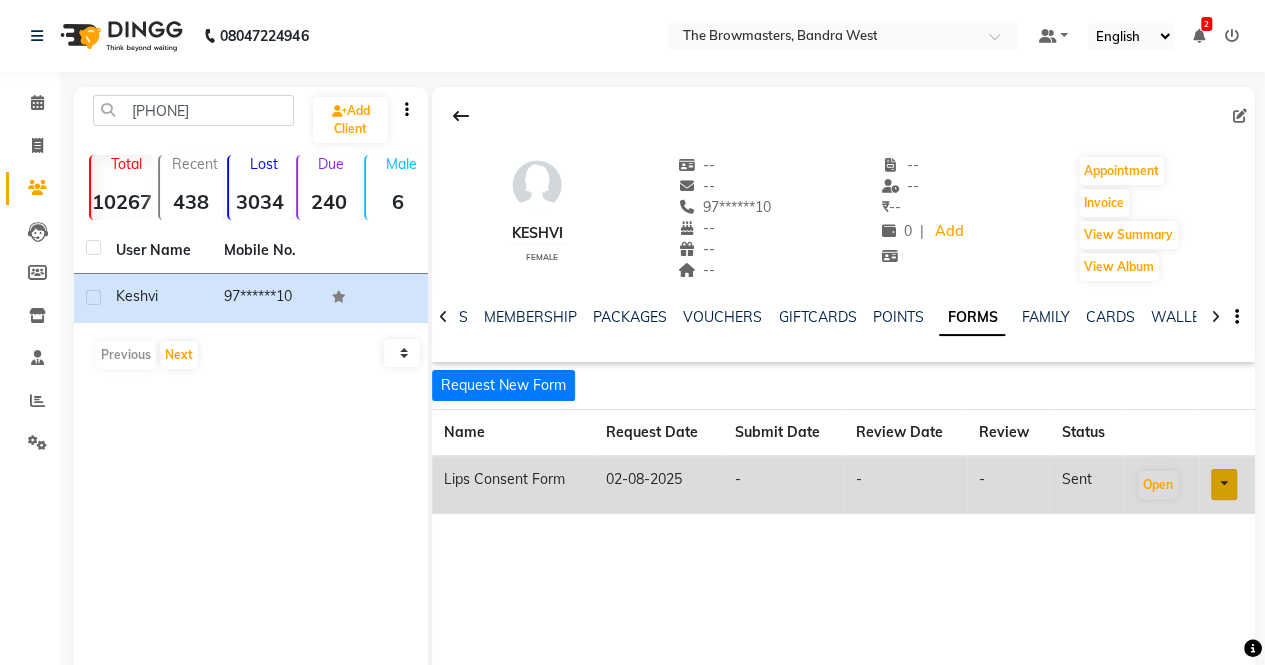type 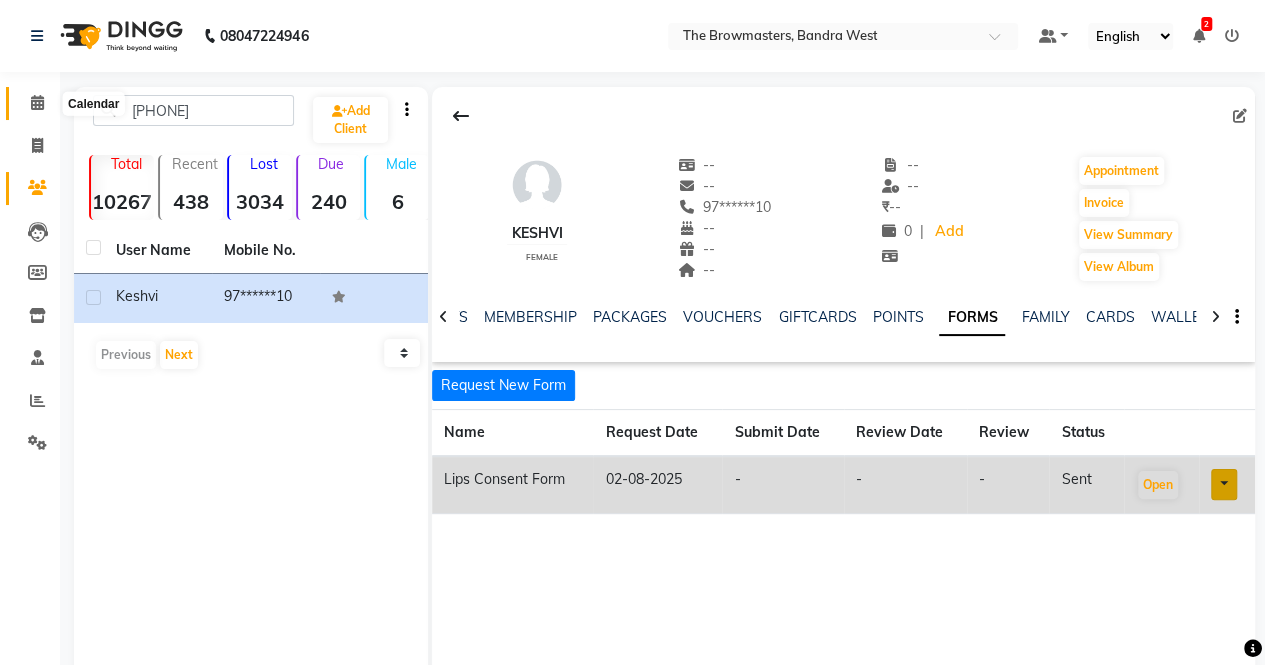 click 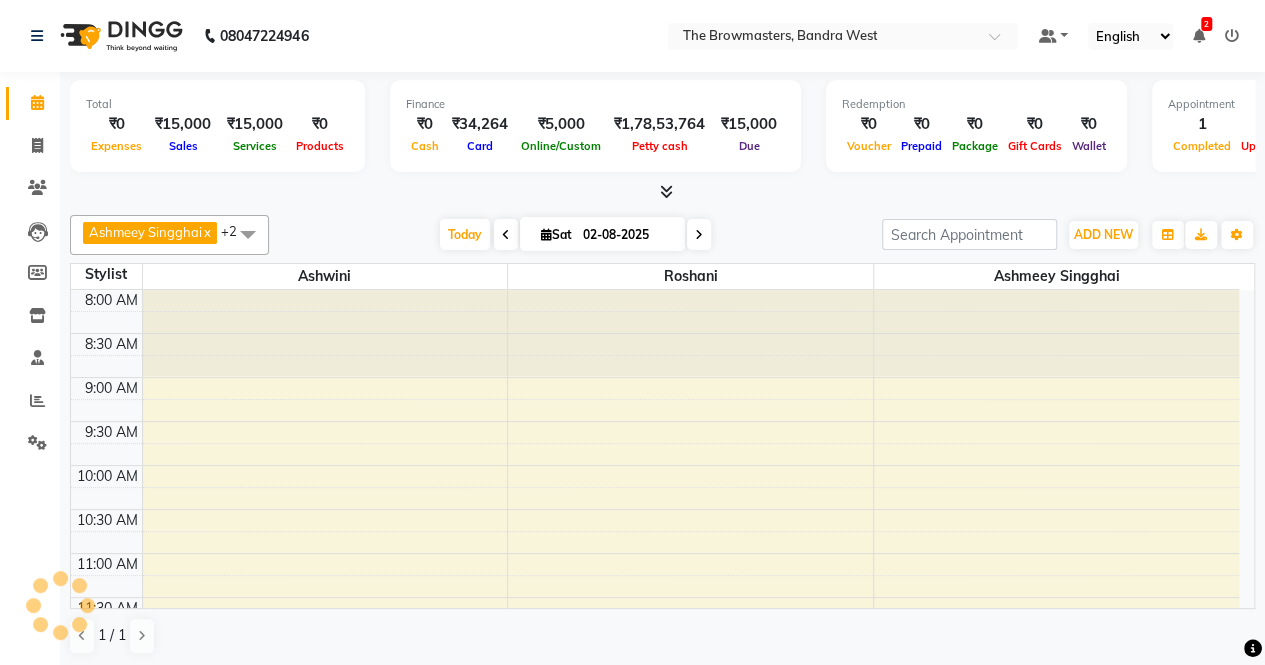 scroll, scrollTop: 521, scrollLeft: 0, axis: vertical 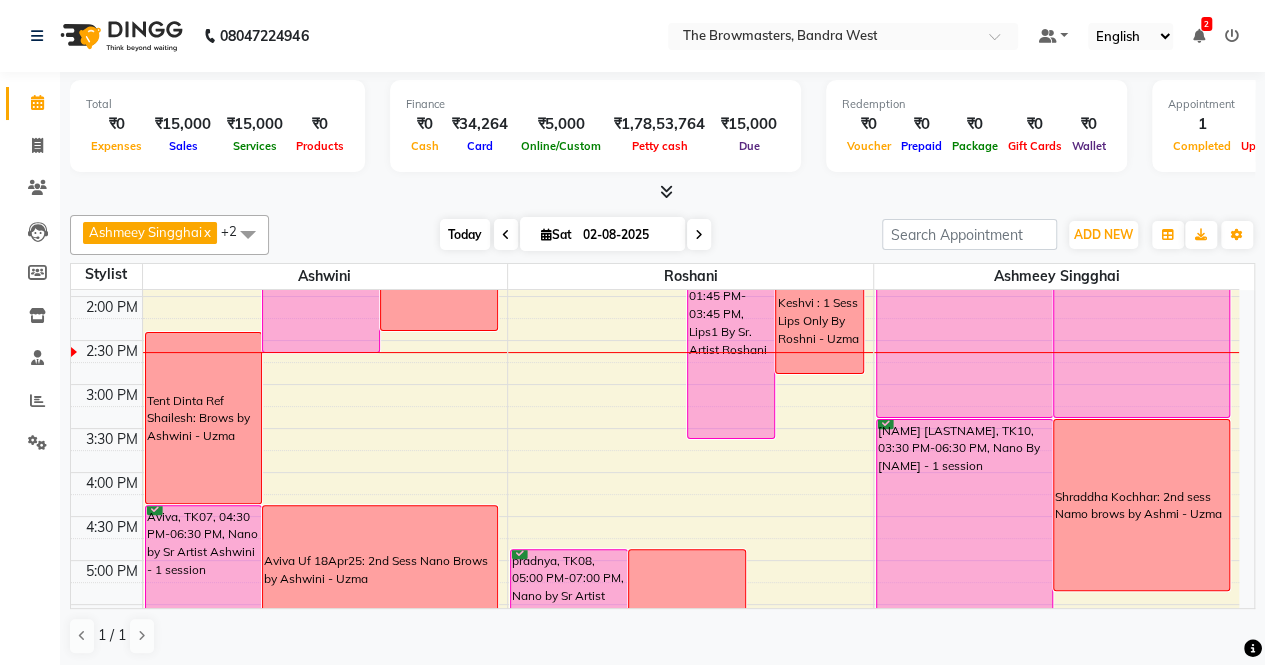click on "Today" at bounding box center (465, 234) 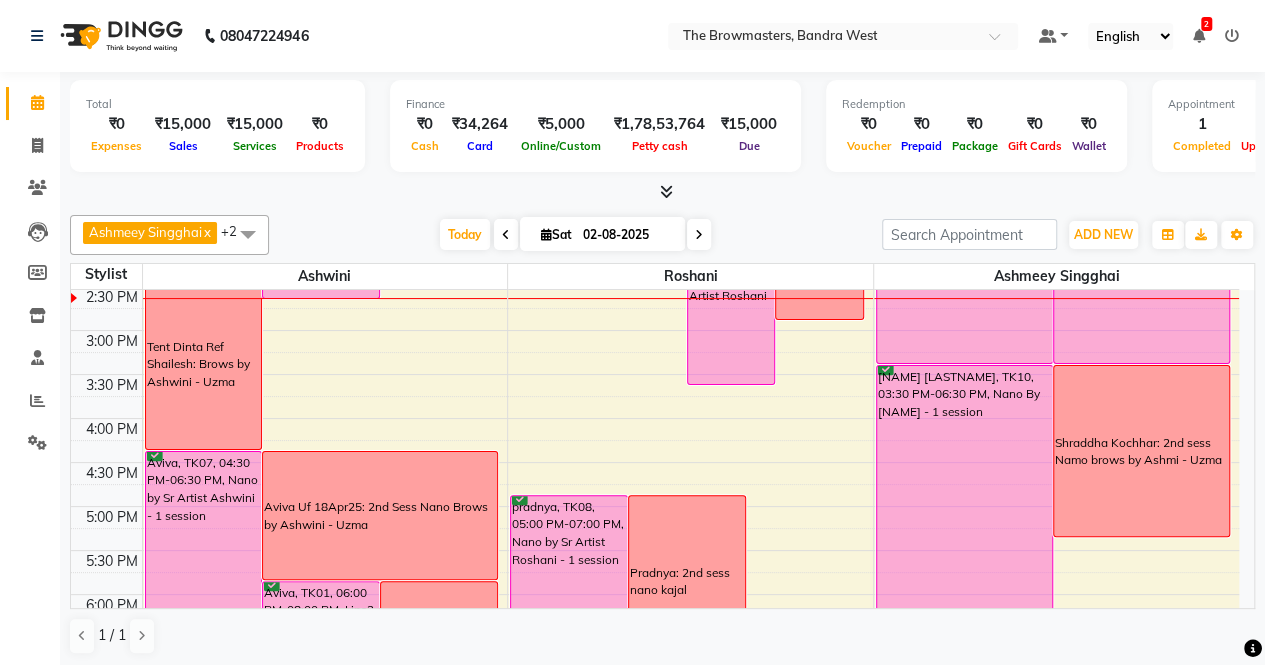 scroll, scrollTop: 572, scrollLeft: 0, axis: vertical 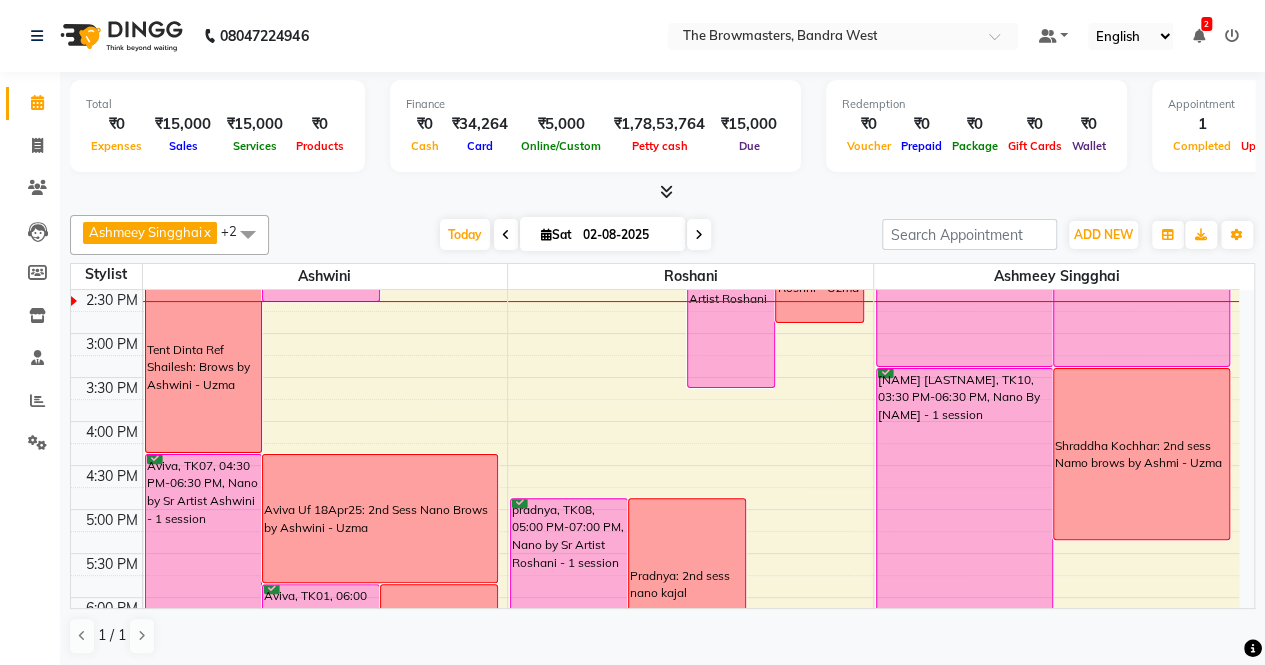 click on "Tent Dinta Ref Shailesh: Brows by Ashwini - Uzma" at bounding box center [204, 368] 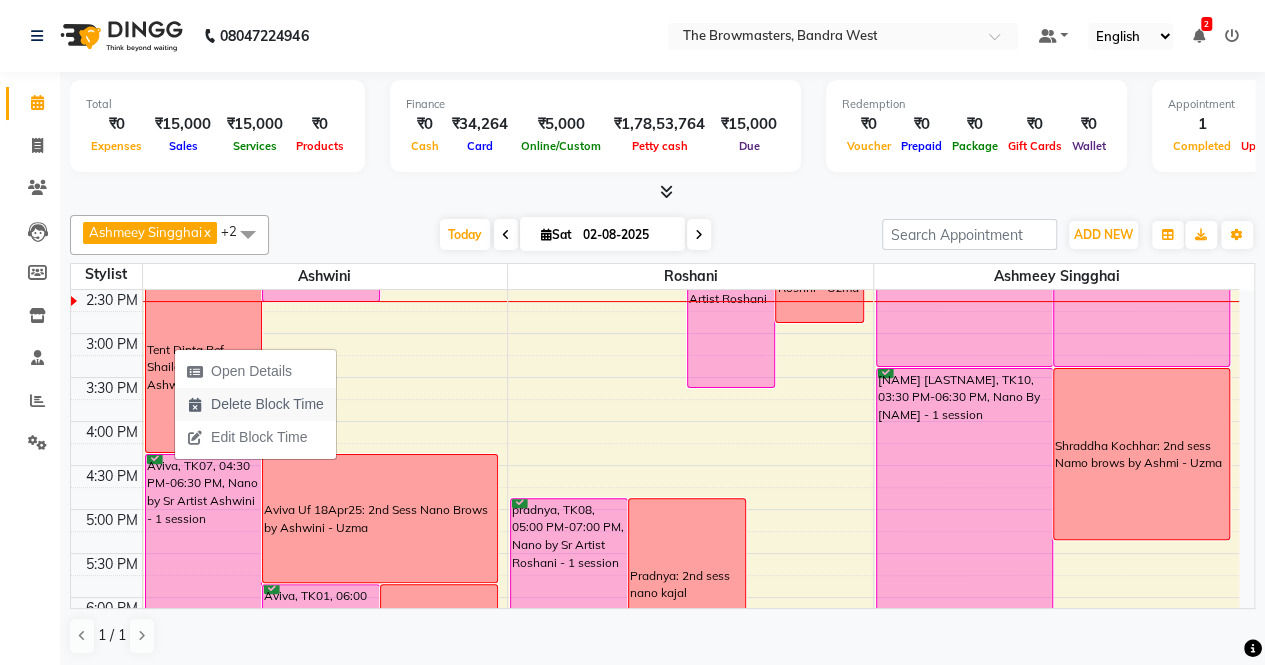 click on "Delete Block Time" at bounding box center (267, 404) 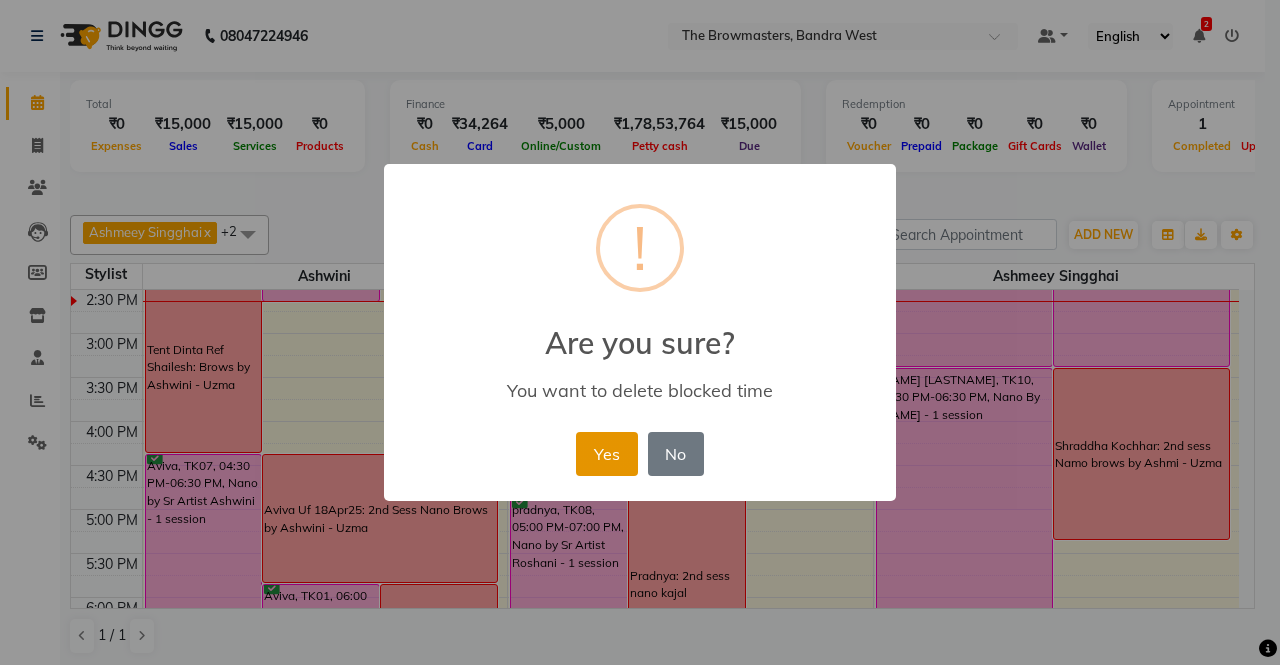 click on "Yes" at bounding box center (606, 454) 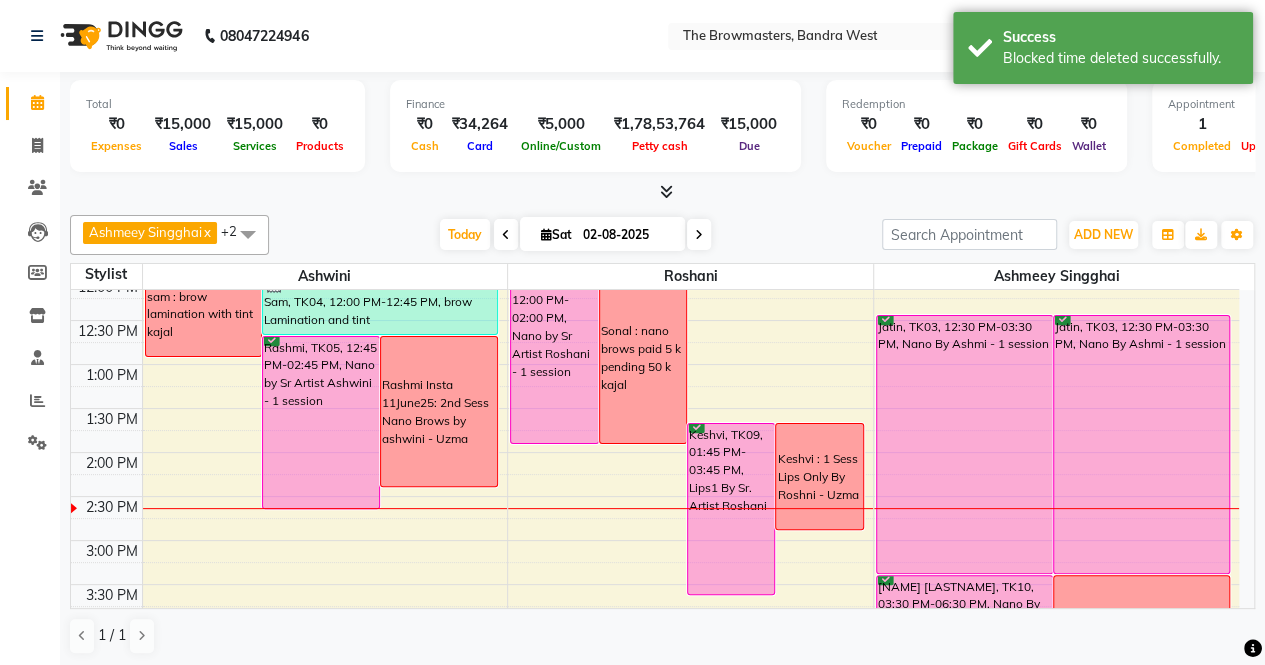 scroll, scrollTop: 494, scrollLeft: 0, axis: vertical 